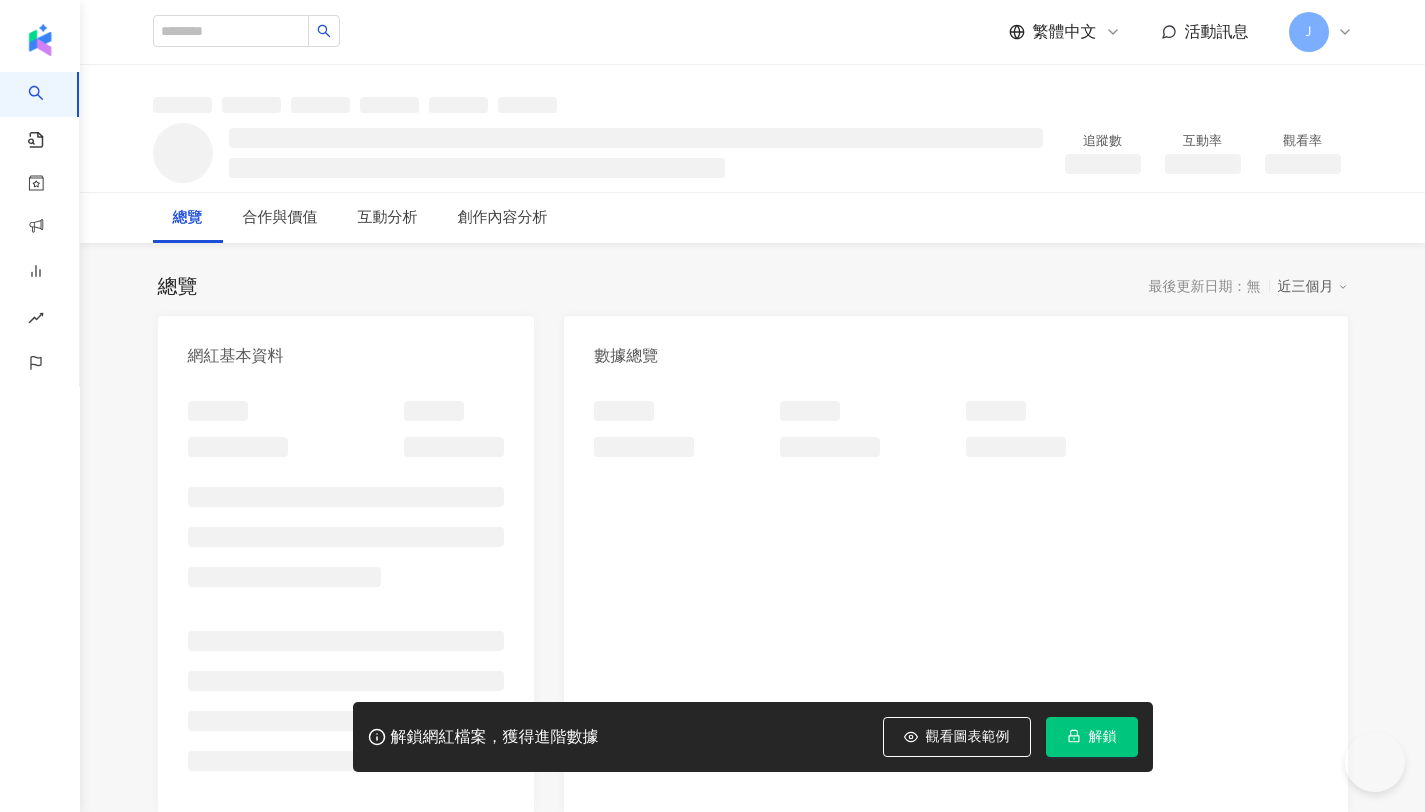 scroll, scrollTop: 0, scrollLeft: 0, axis: both 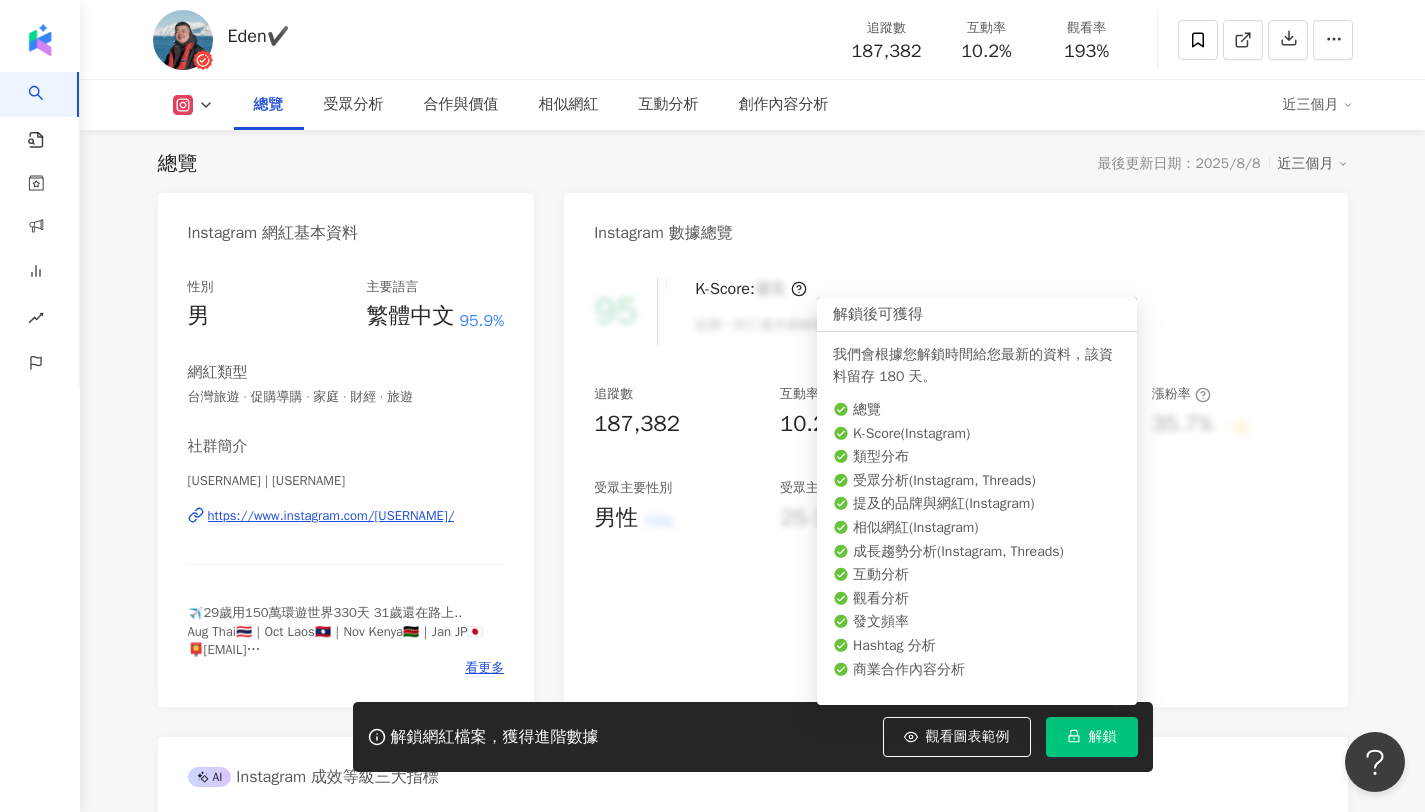 click on "解鎖" at bounding box center (1103, 737) 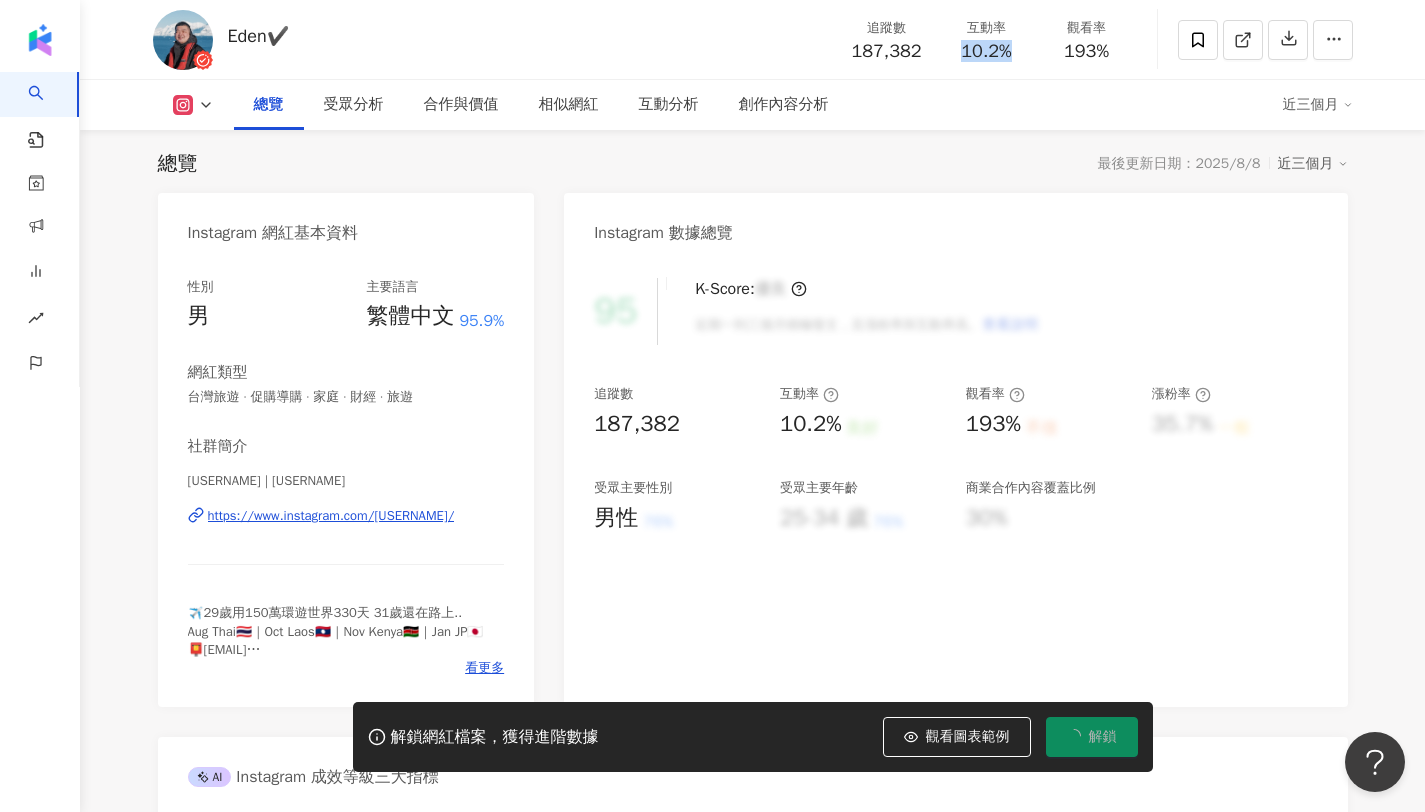copy on "10.2%" 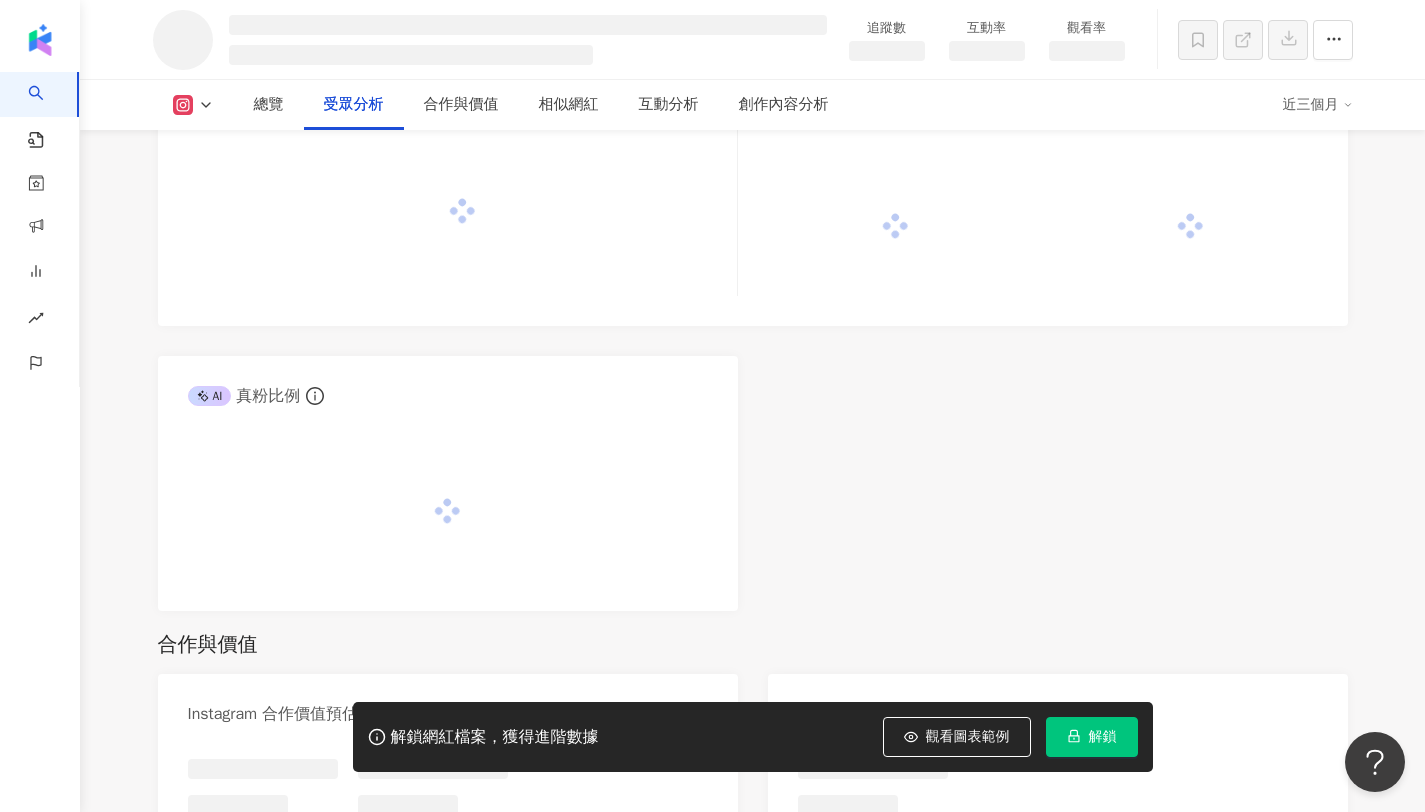 scroll, scrollTop: 1738, scrollLeft: 0, axis: vertical 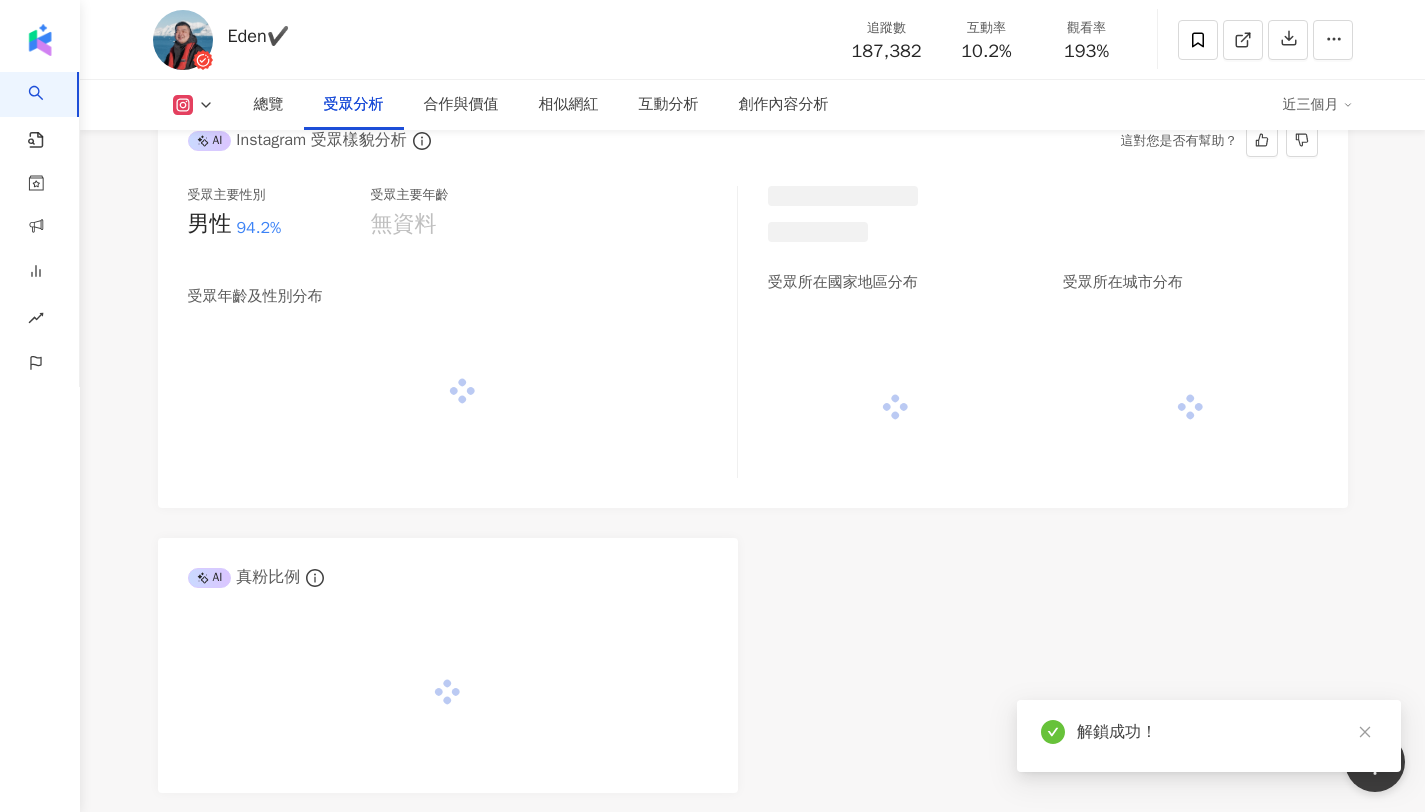 drag, startPoint x: 1119, startPoint y: 59, endPoint x: 1160, endPoint y: 1, distance: 71.02816 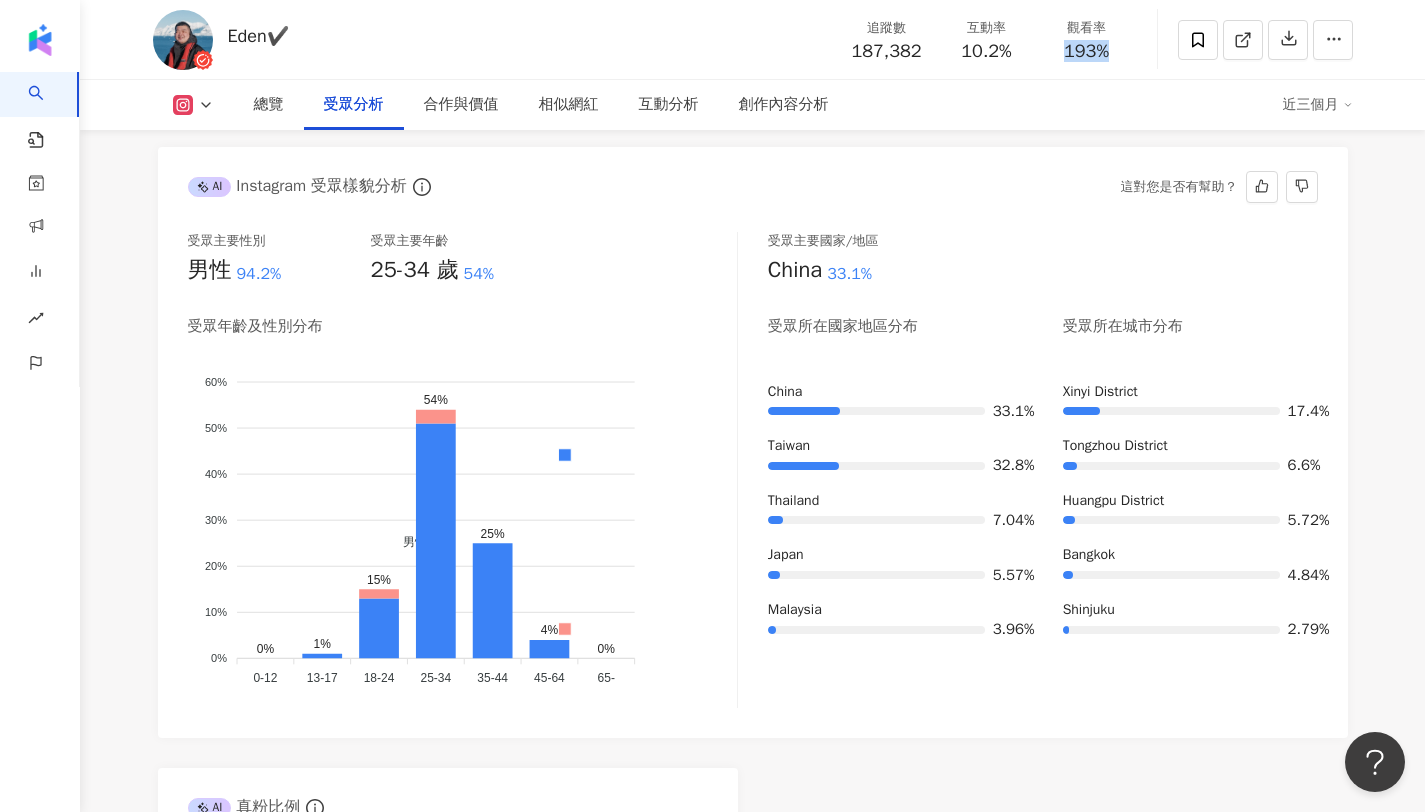 scroll, scrollTop: 1728, scrollLeft: 0, axis: vertical 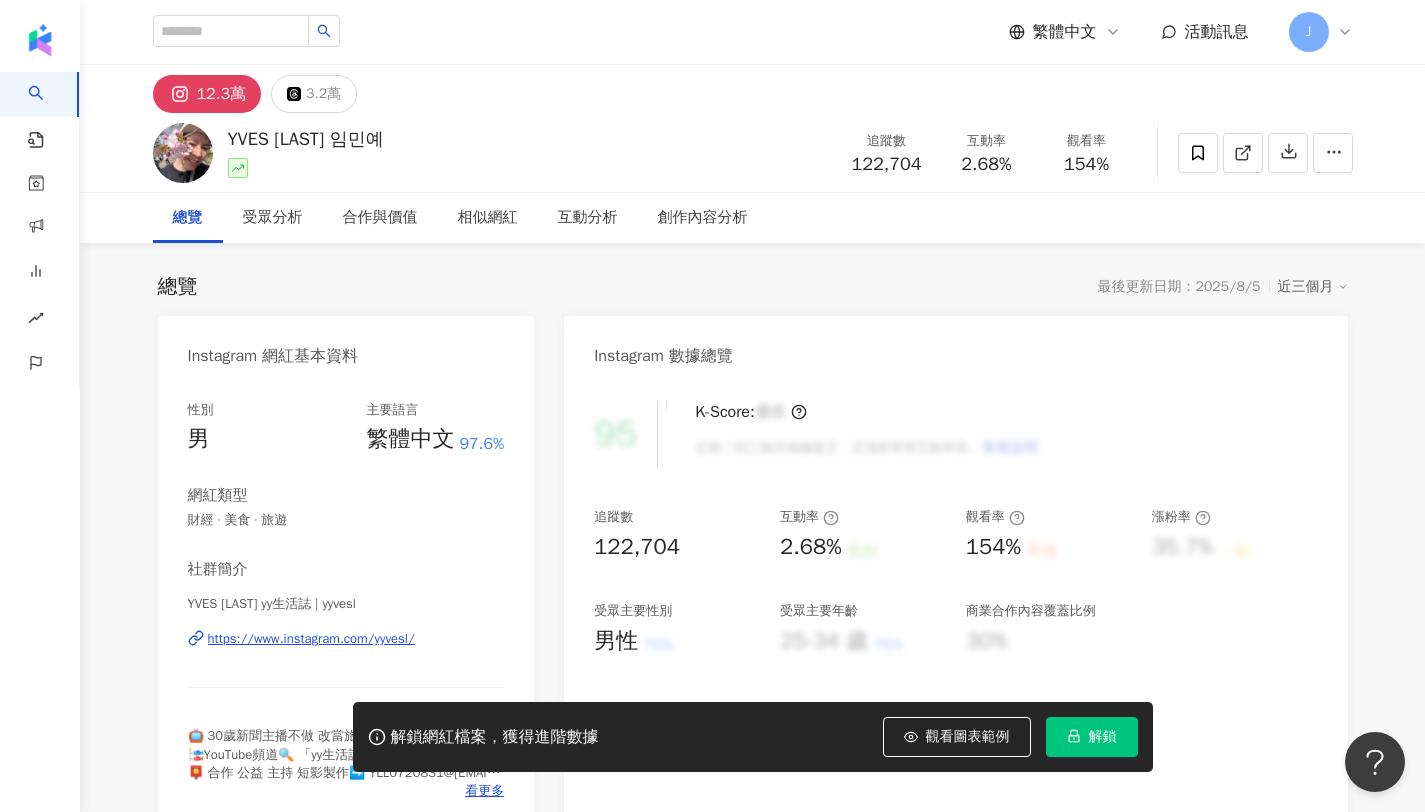 click on "解鎖" at bounding box center [1092, 737] 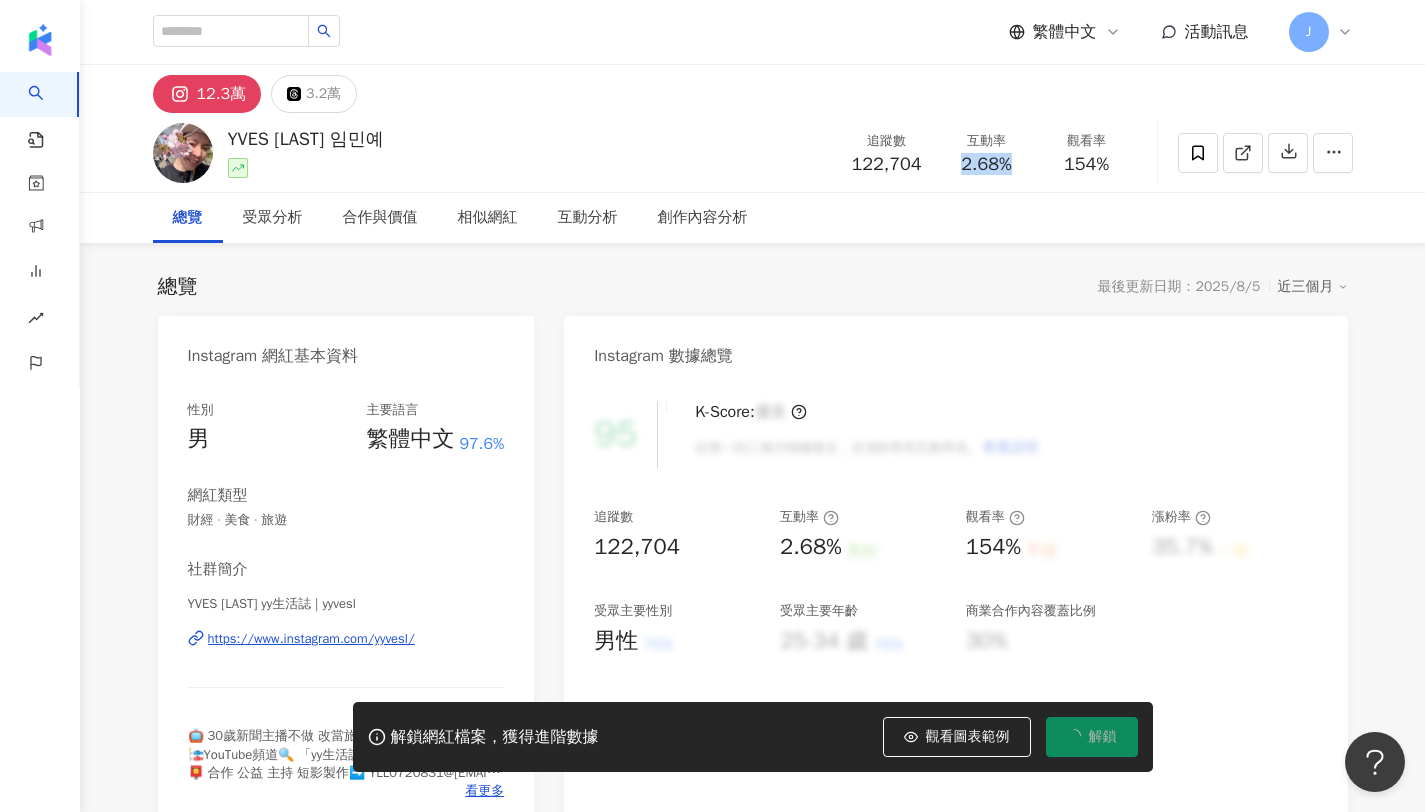 drag, startPoint x: 954, startPoint y: 161, endPoint x: 1022, endPoint y: 169, distance: 68.46897 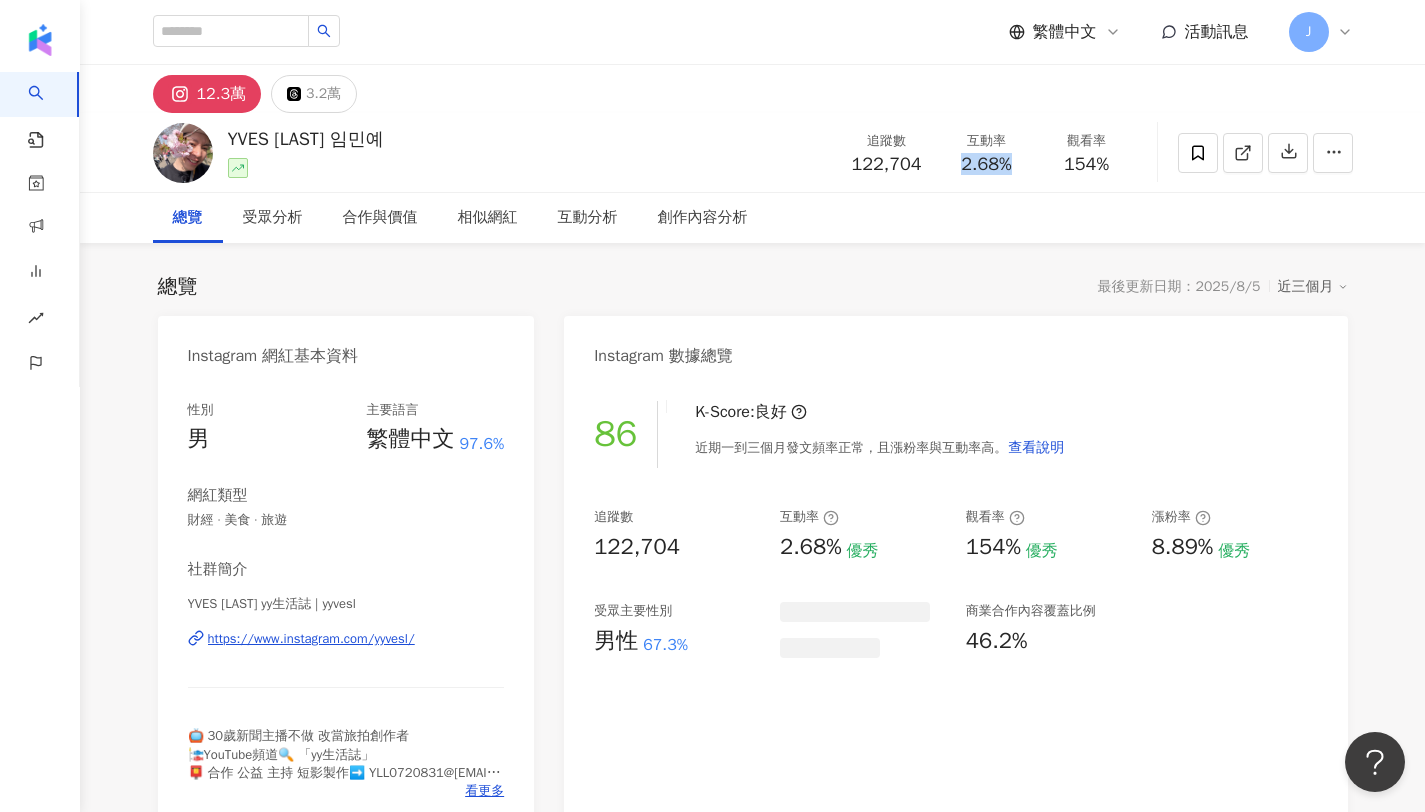 click on "觀看率 154%" at bounding box center (1087, 152) 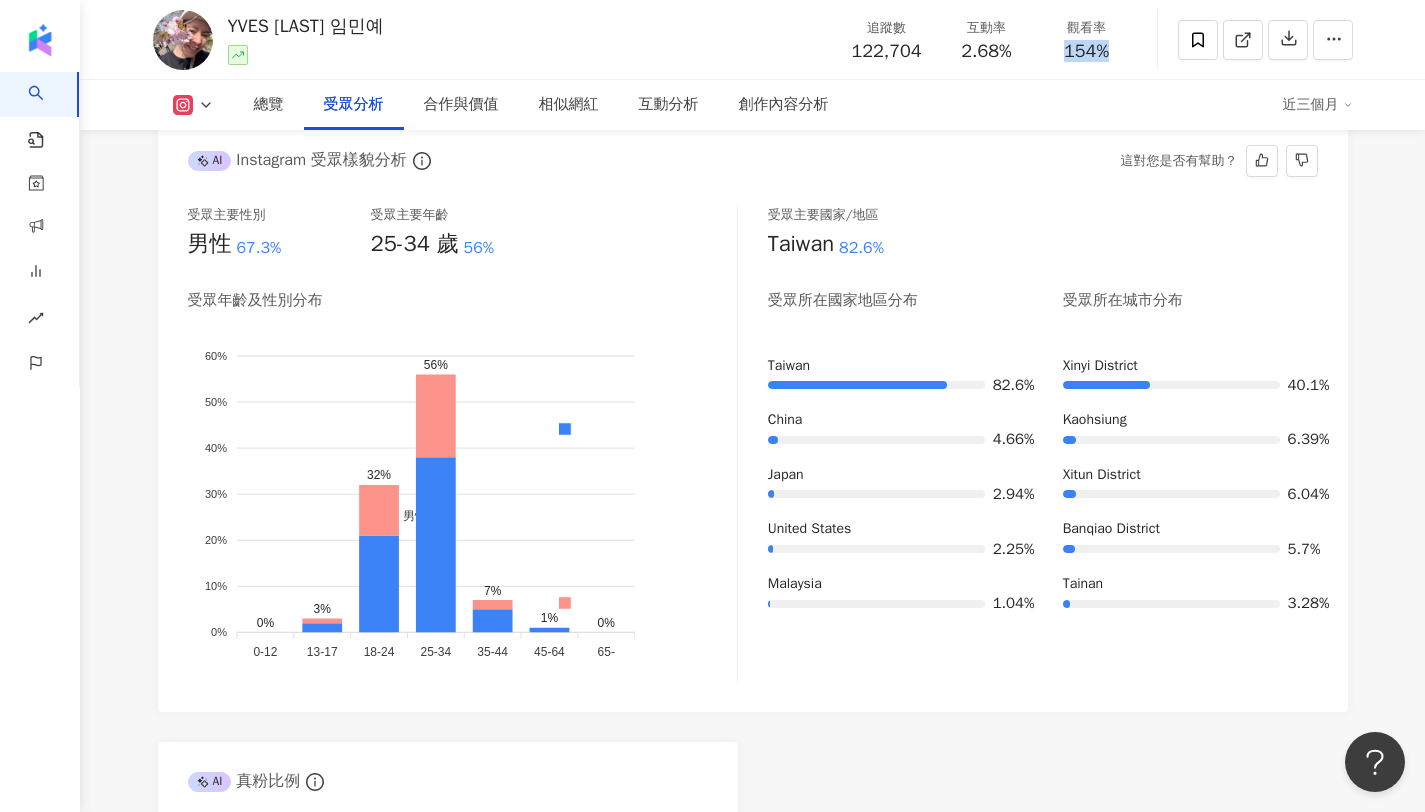 scroll, scrollTop: 1771, scrollLeft: 0, axis: vertical 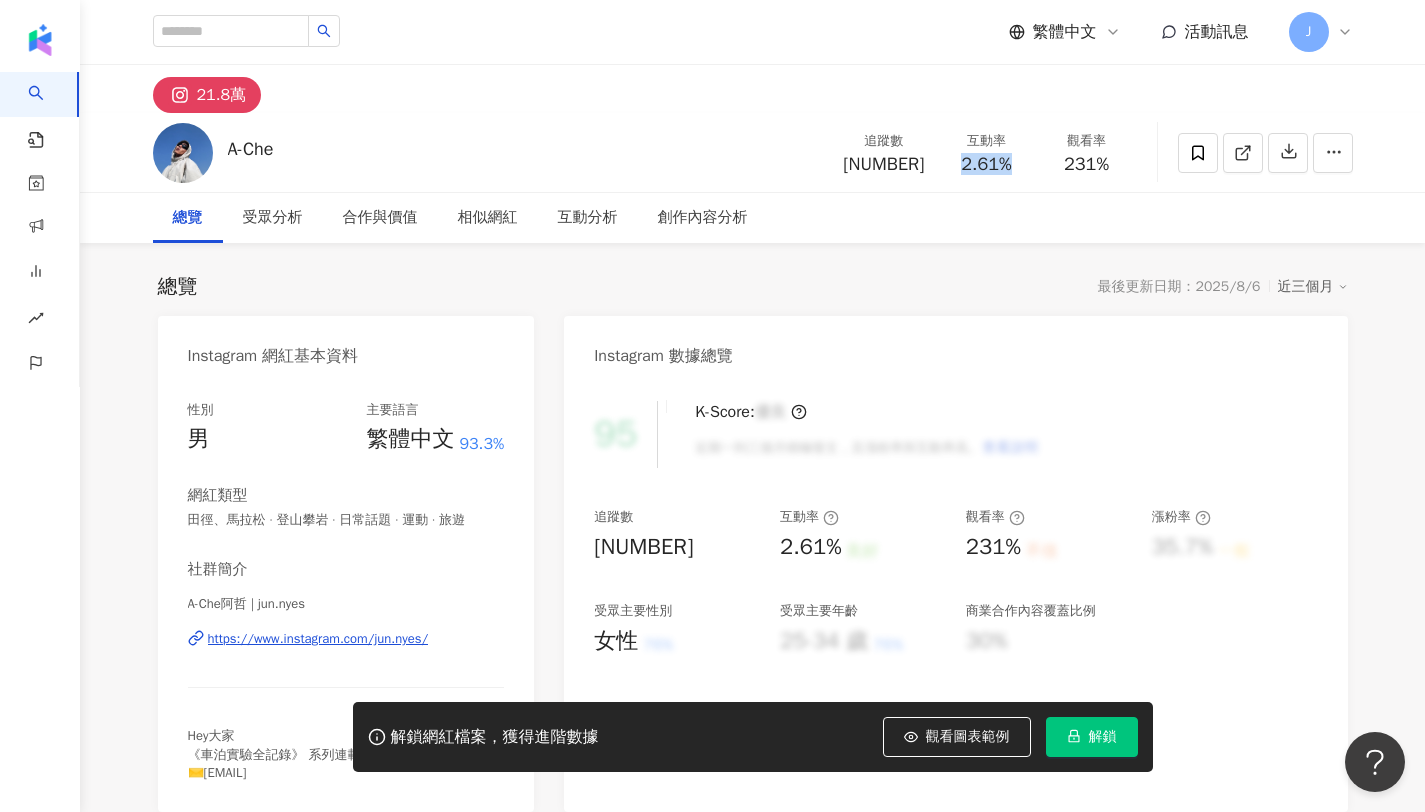 copy on "2.61%" 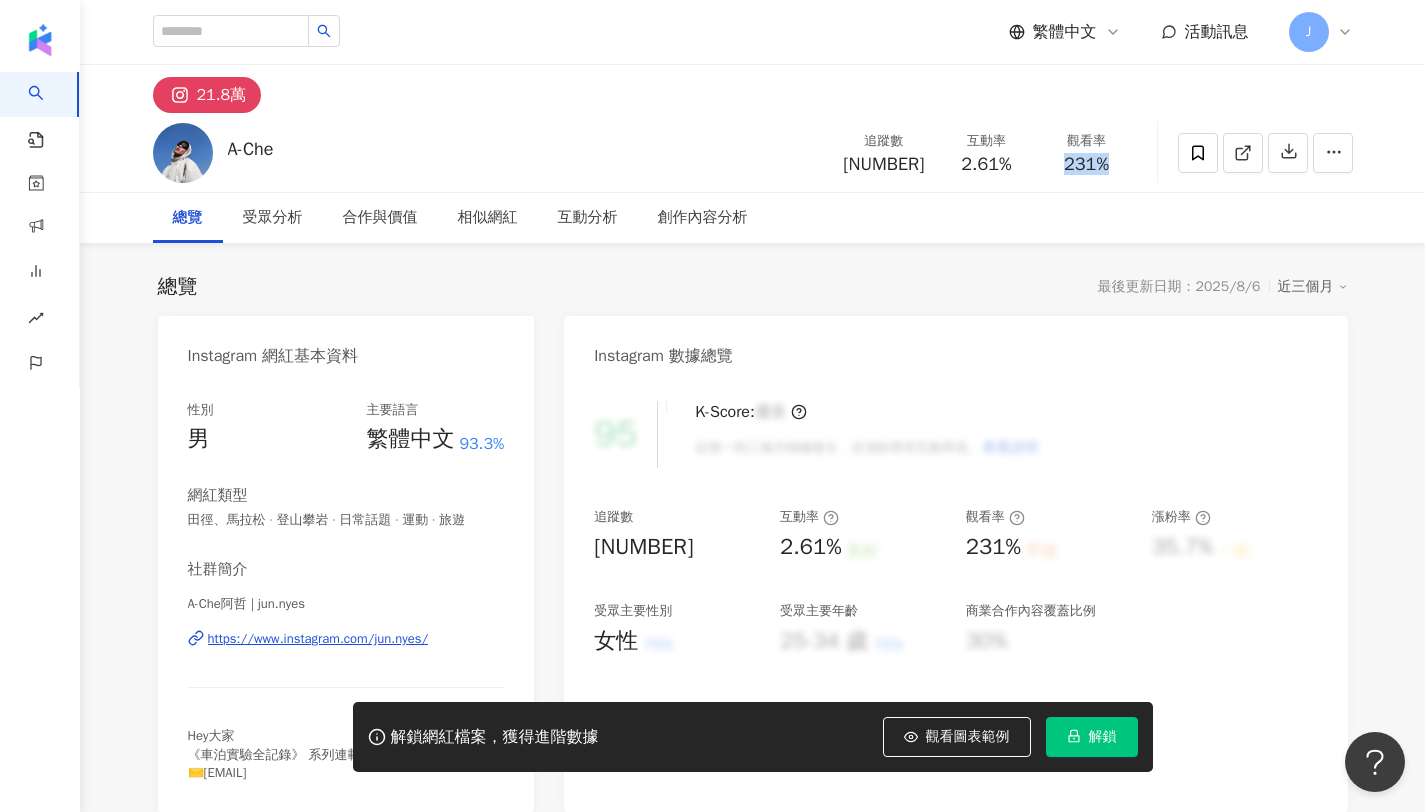 copy on "231%" 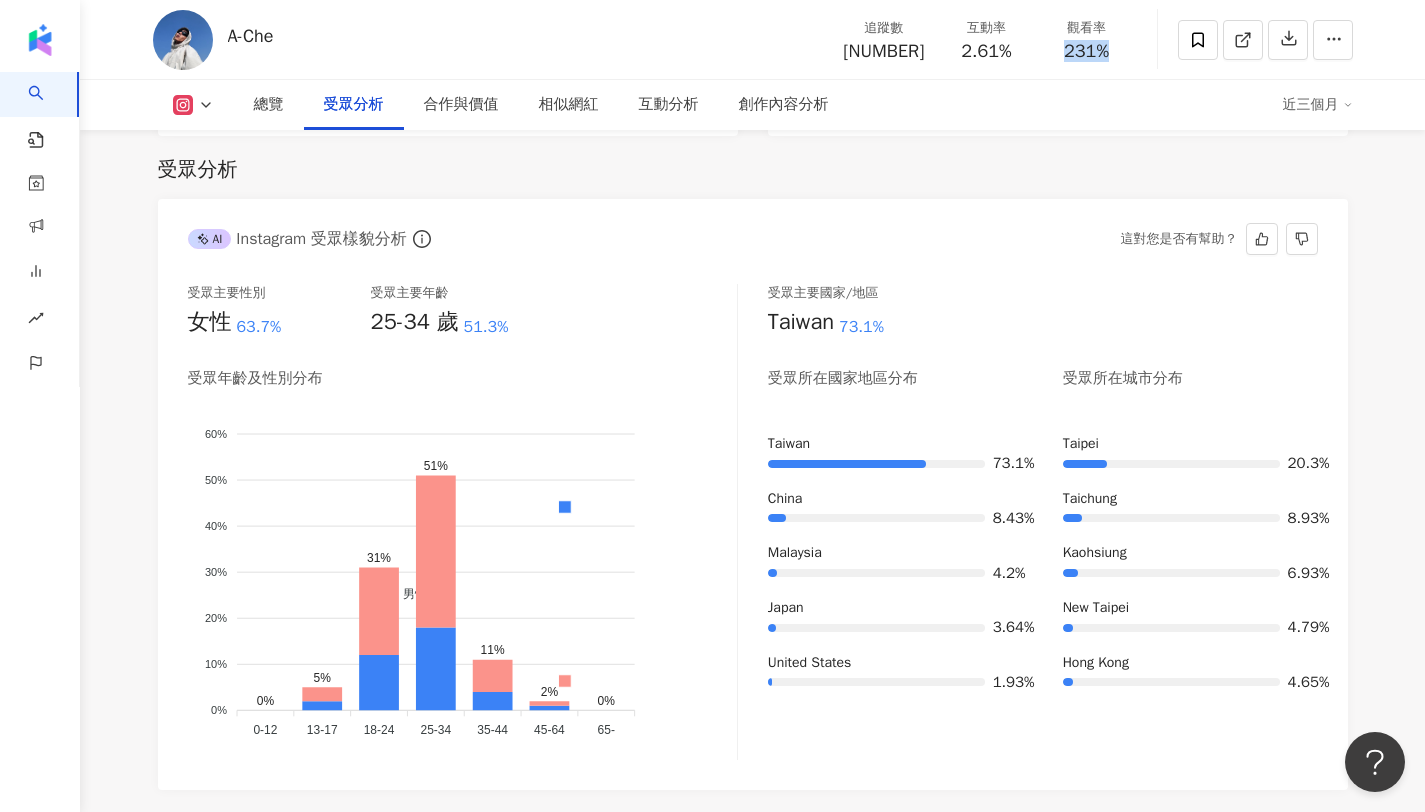 scroll, scrollTop: 1683, scrollLeft: 0, axis: vertical 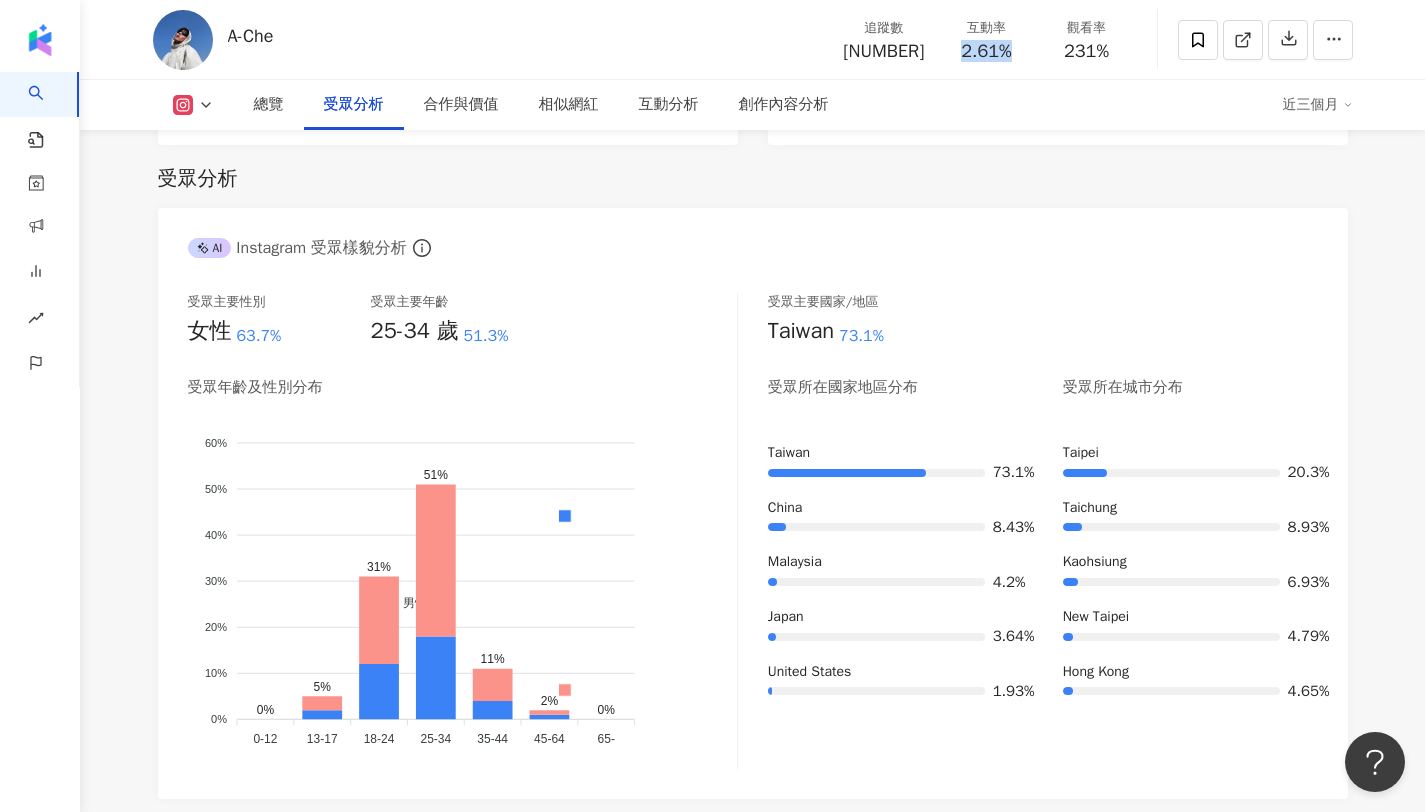 drag, startPoint x: 956, startPoint y: 46, endPoint x: 1018, endPoint y: 50, distance: 62.1289 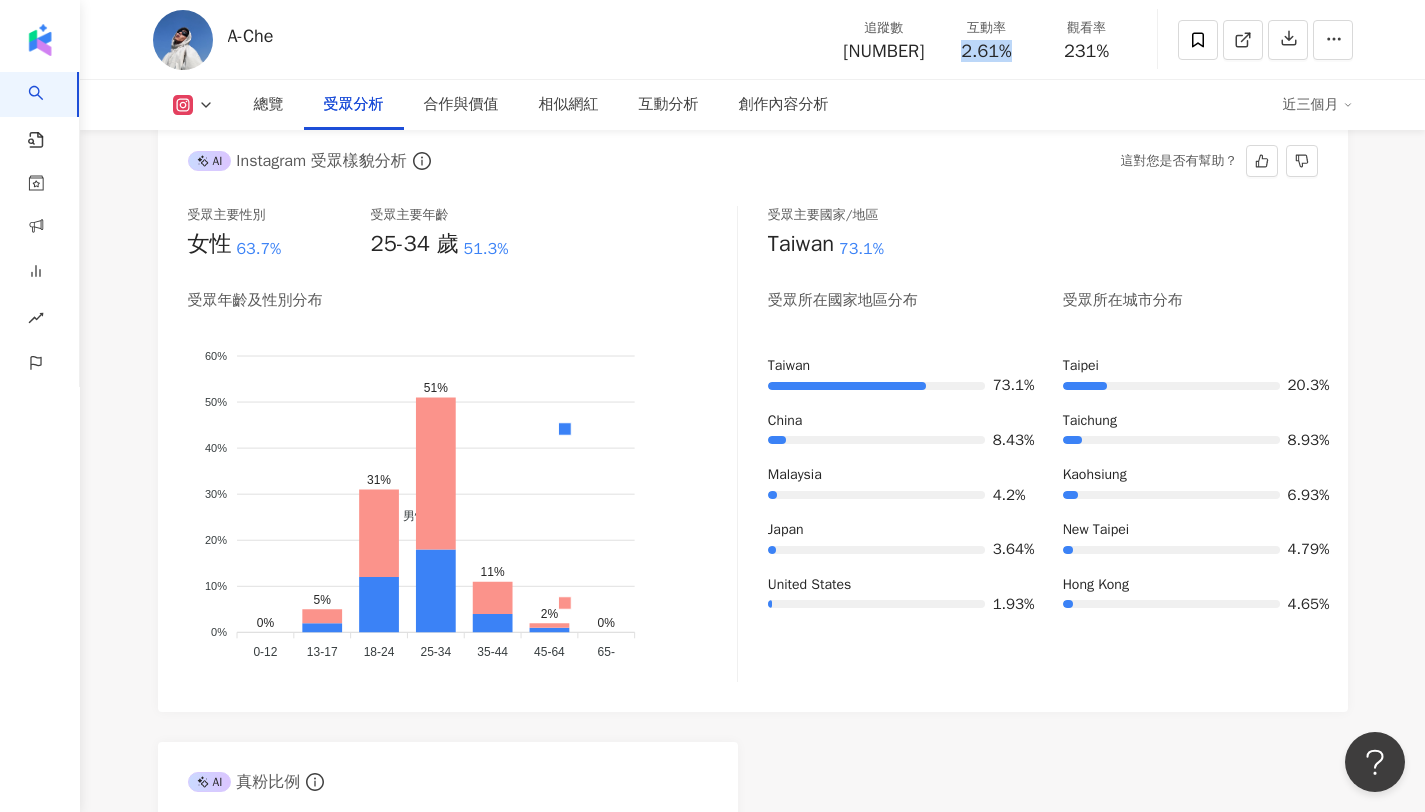 scroll, scrollTop: 1771, scrollLeft: 0, axis: vertical 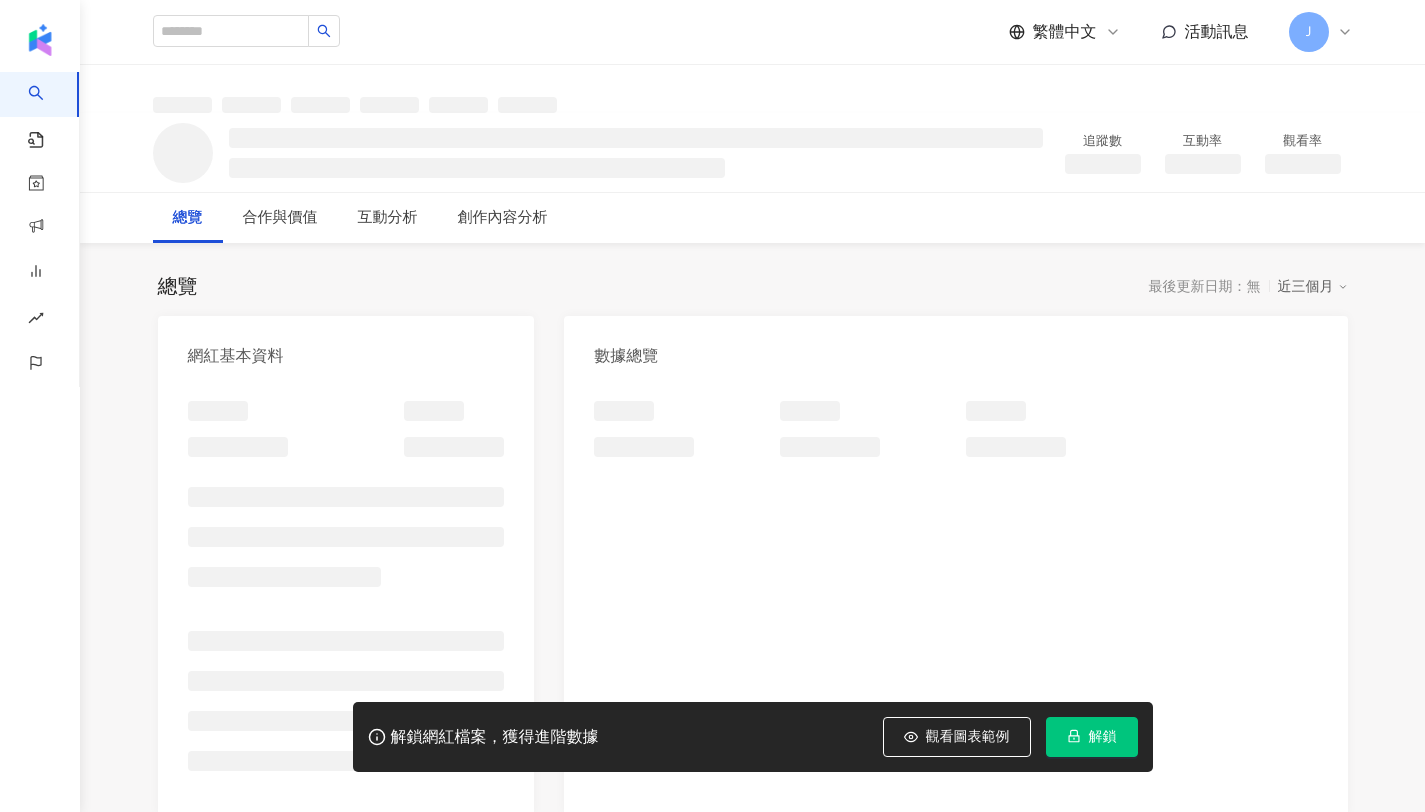 click on "解鎖" at bounding box center [1092, 737] 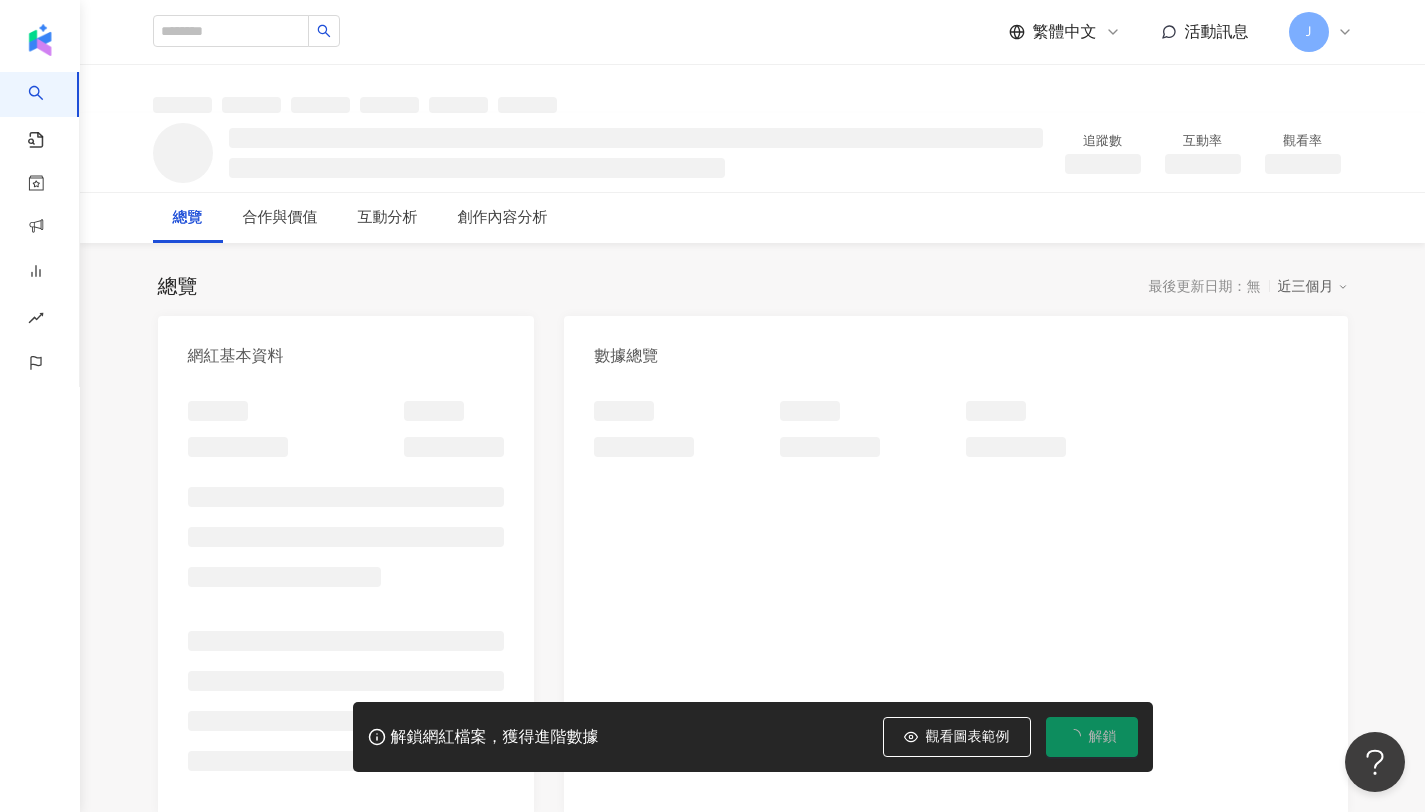 scroll, scrollTop: 0, scrollLeft: 0, axis: both 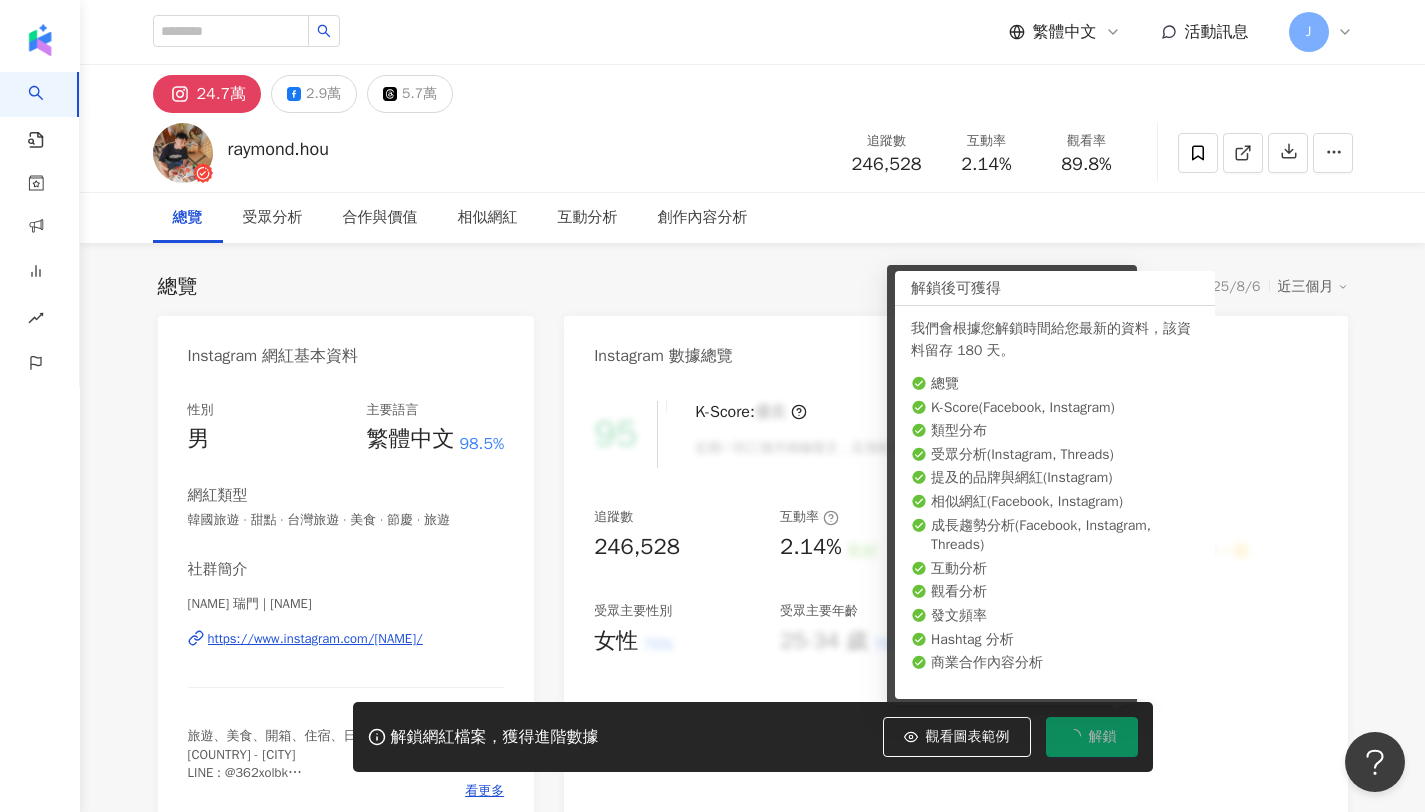 click on "總覽 最後更新日期：2025/8/6 近三個月" at bounding box center [753, 287] 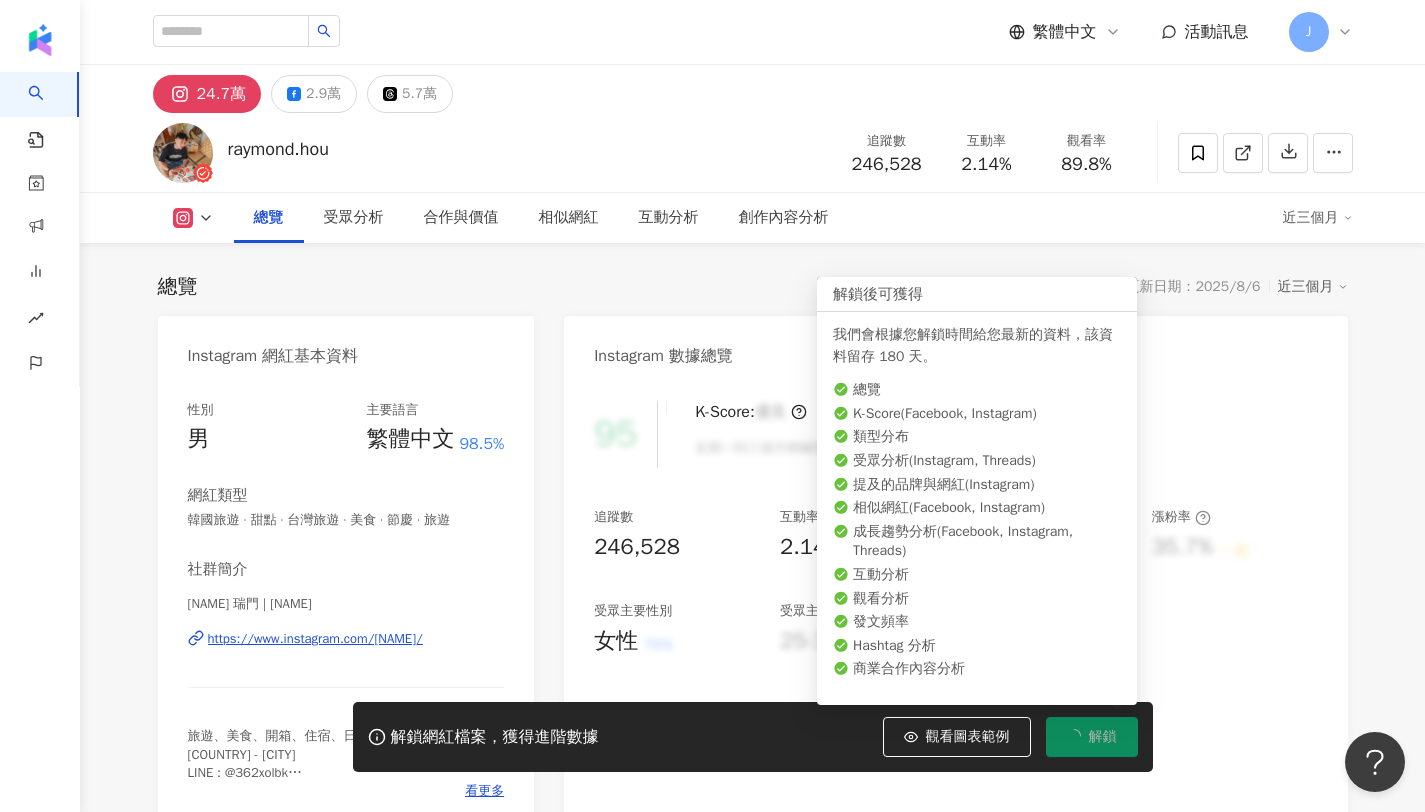 scroll, scrollTop: 123, scrollLeft: 0, axis: vertical 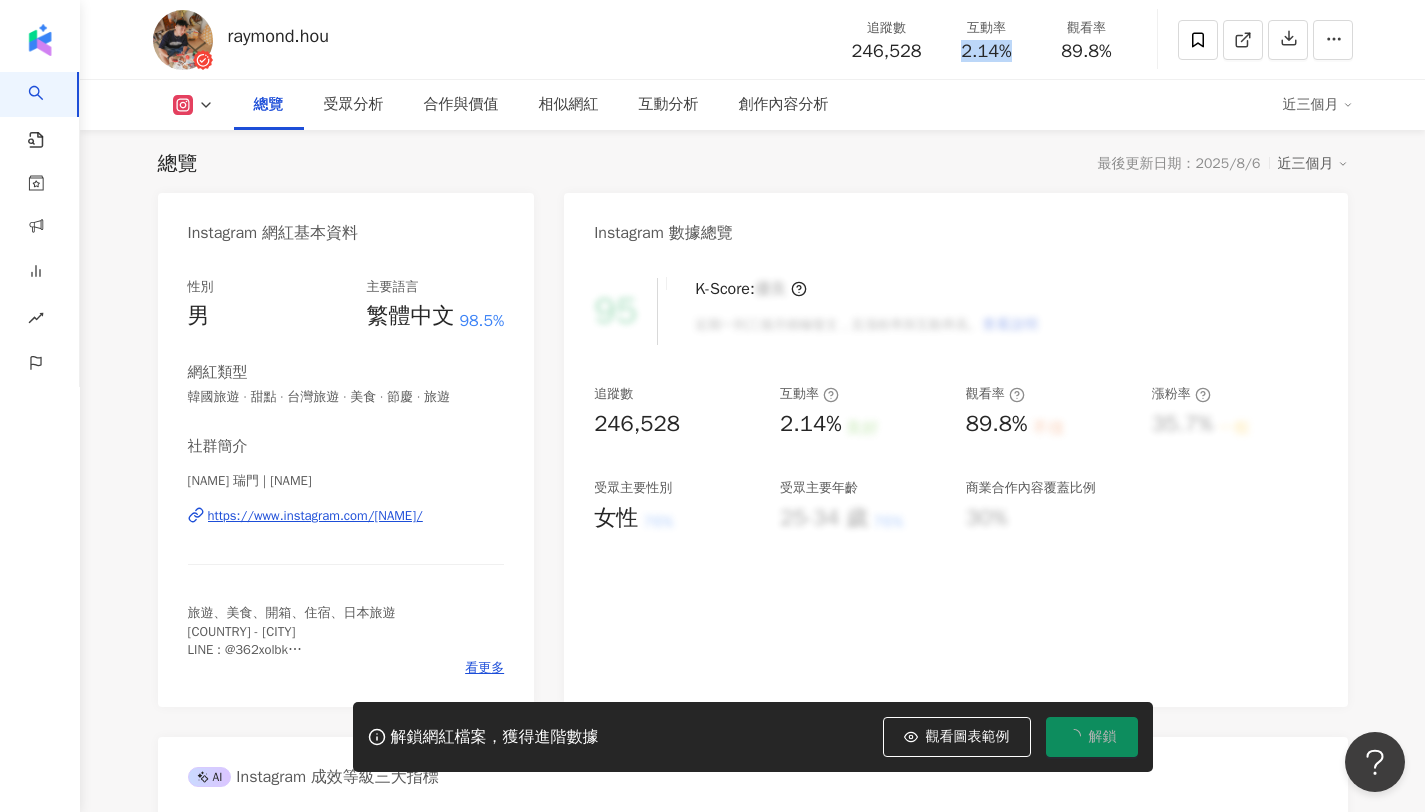 drag, startPoint x: 964, startPoint y: 50, endPoint x: 1024, endPoint y: 52, distance: 60.033325 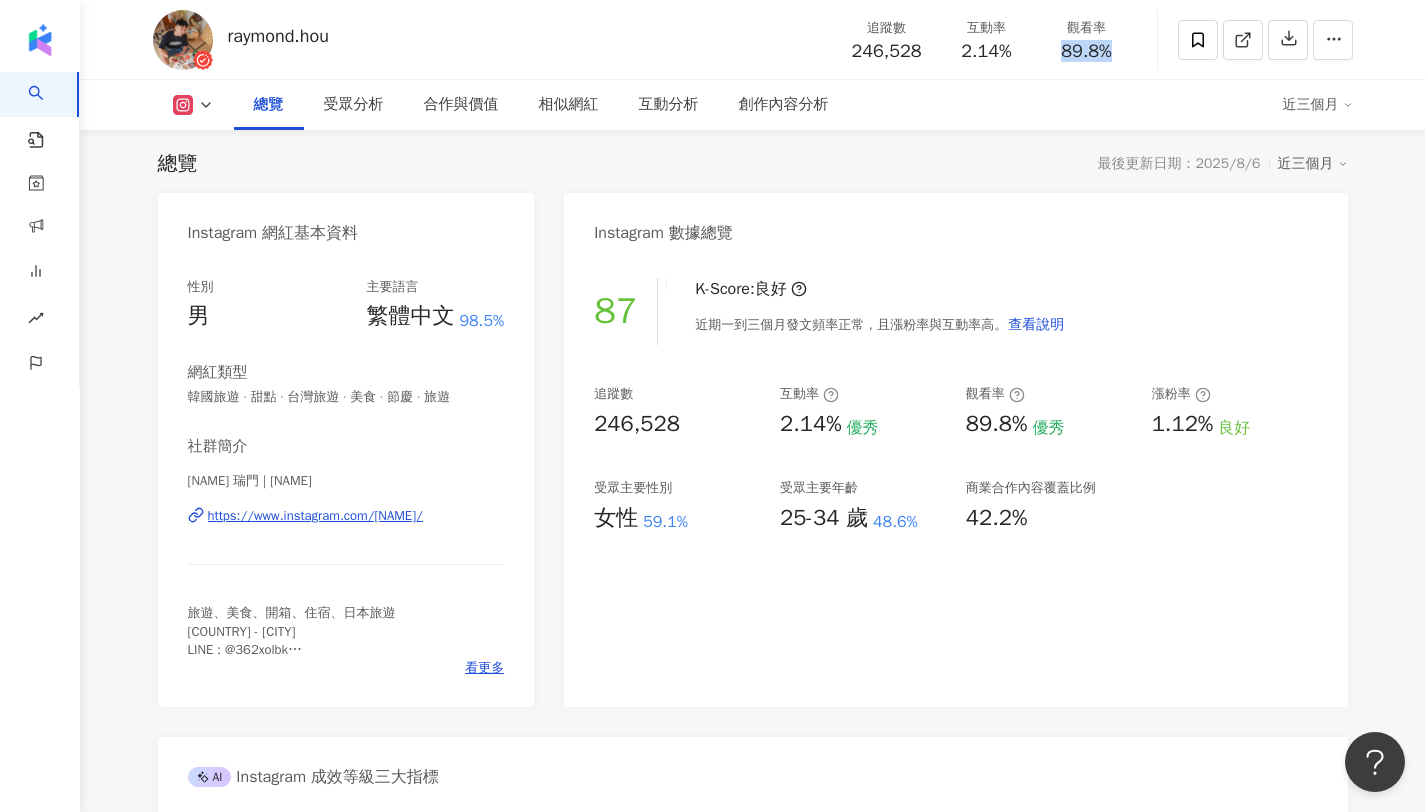 drag, startPoint x: 1055, startPoint y: 47, endPoint x: 1151, endPoint y: 54, distance: 96.25487 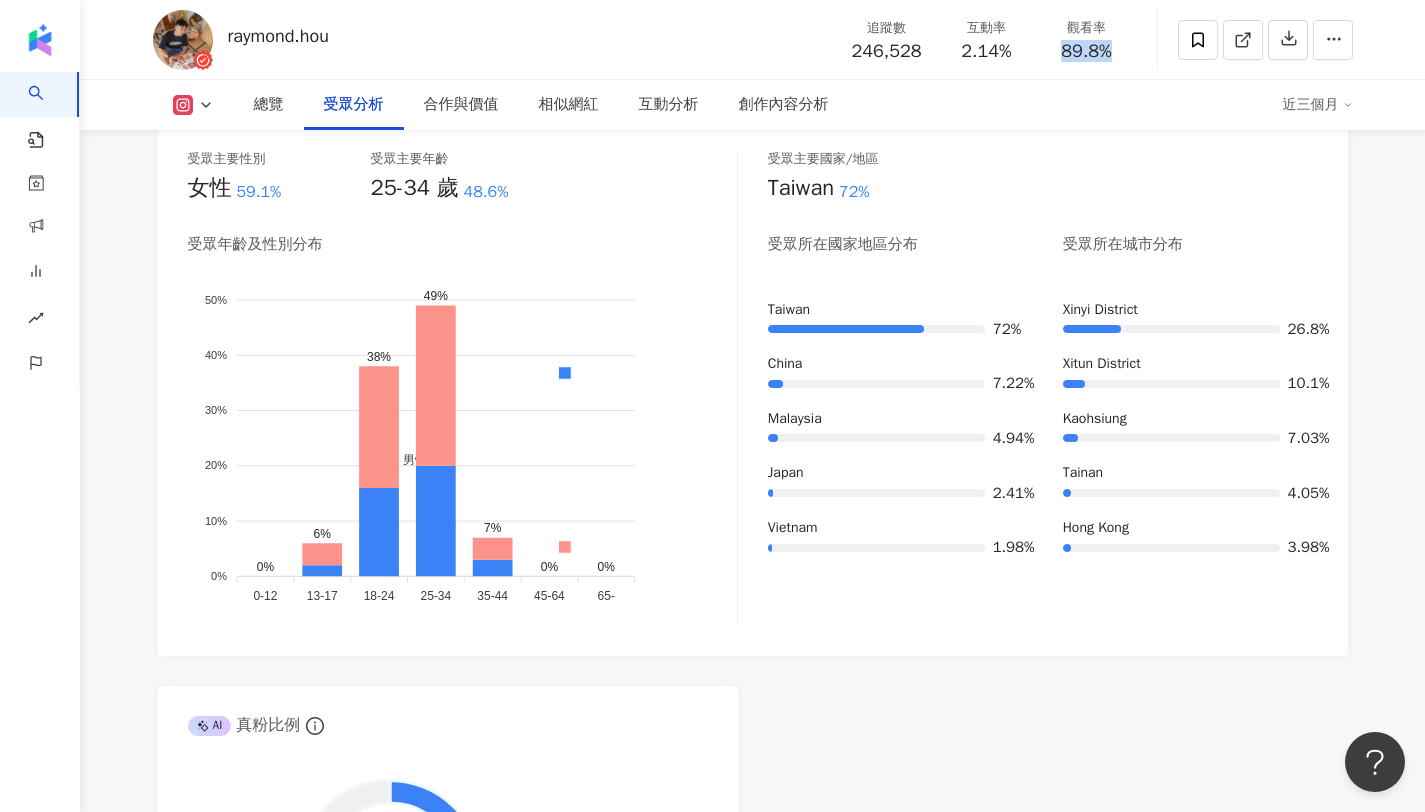 scroll, scrollTop: 1846, scrollLeft: 0, axis: vertical 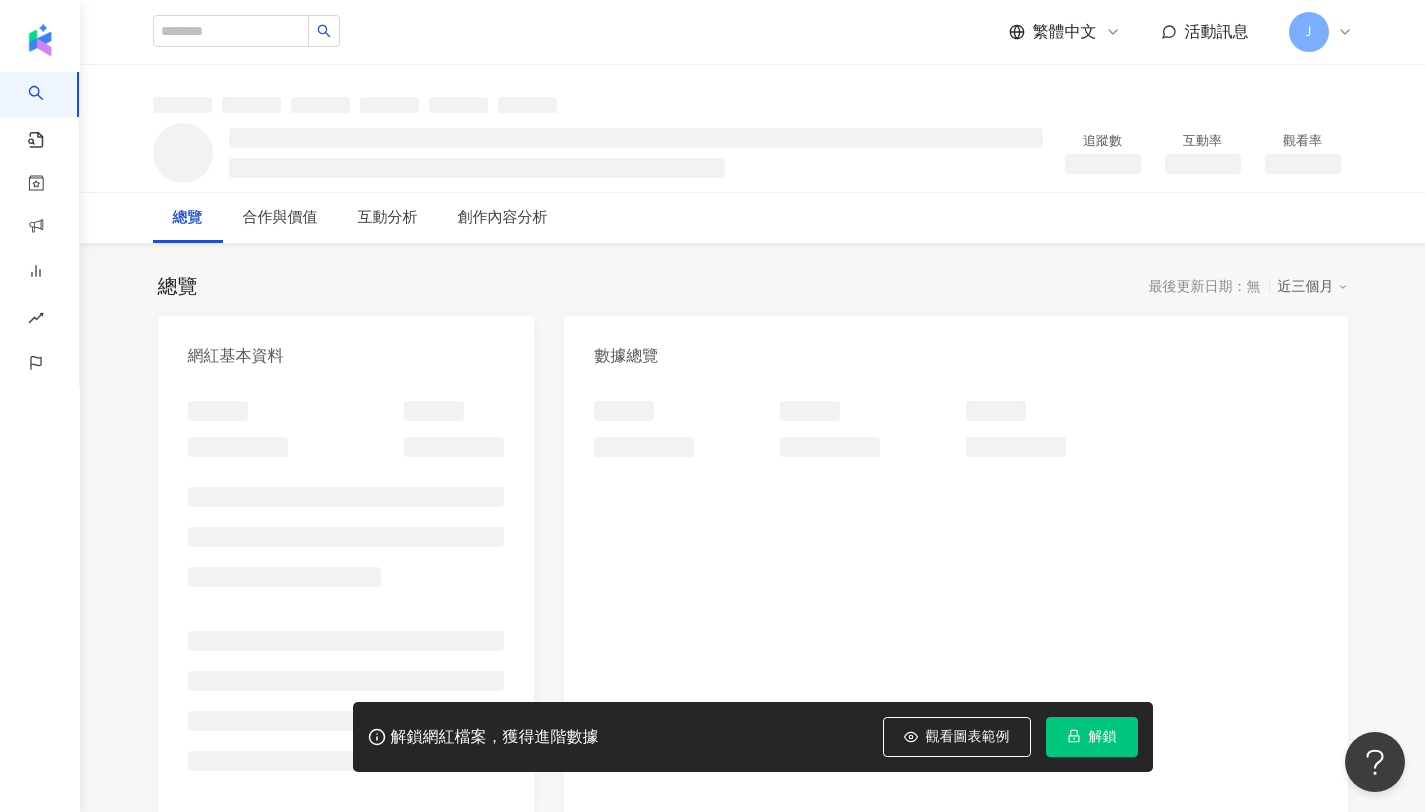click on "解鎖" at bounding box center [1103, 737] 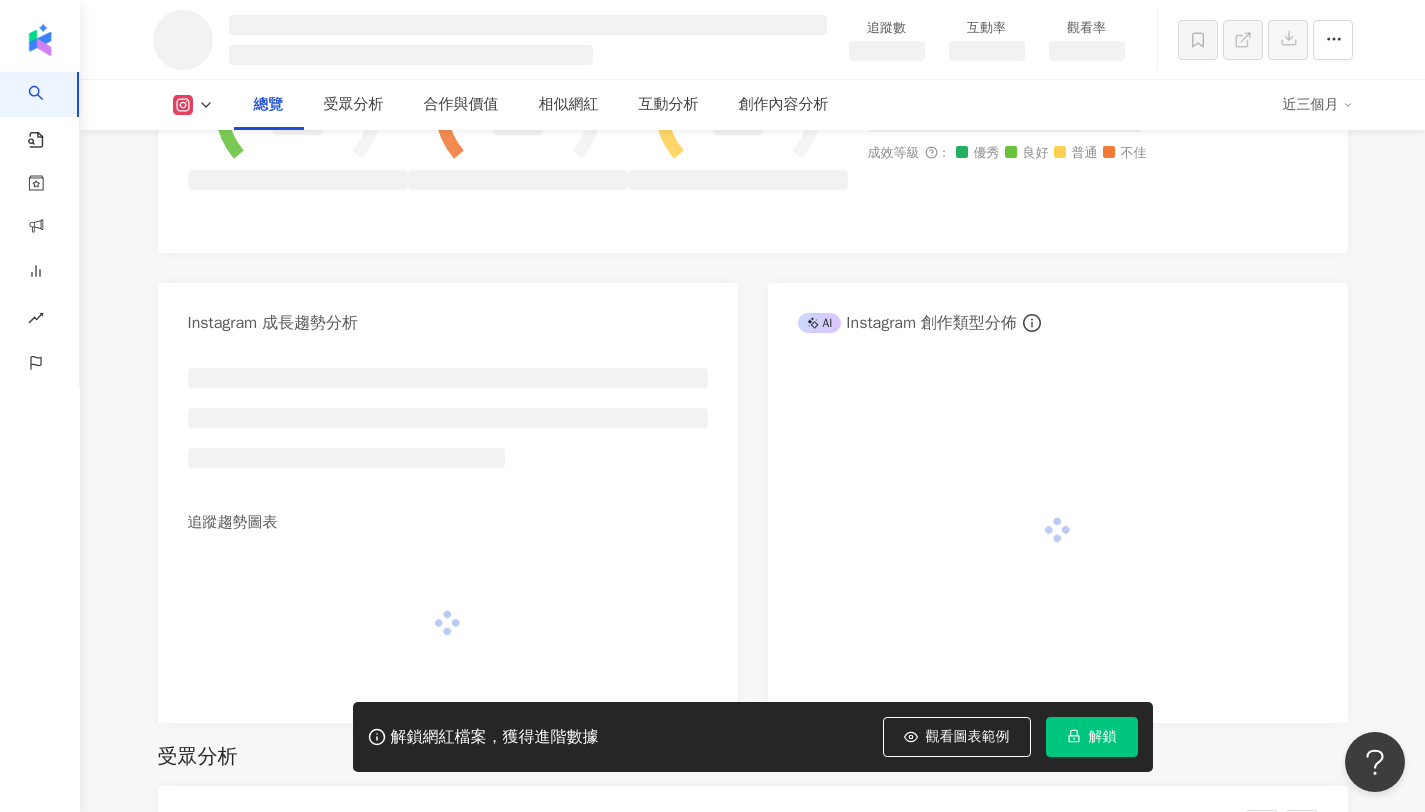 scroll, scrollTop: 1788, scrollLeft: 0, axis: vertical 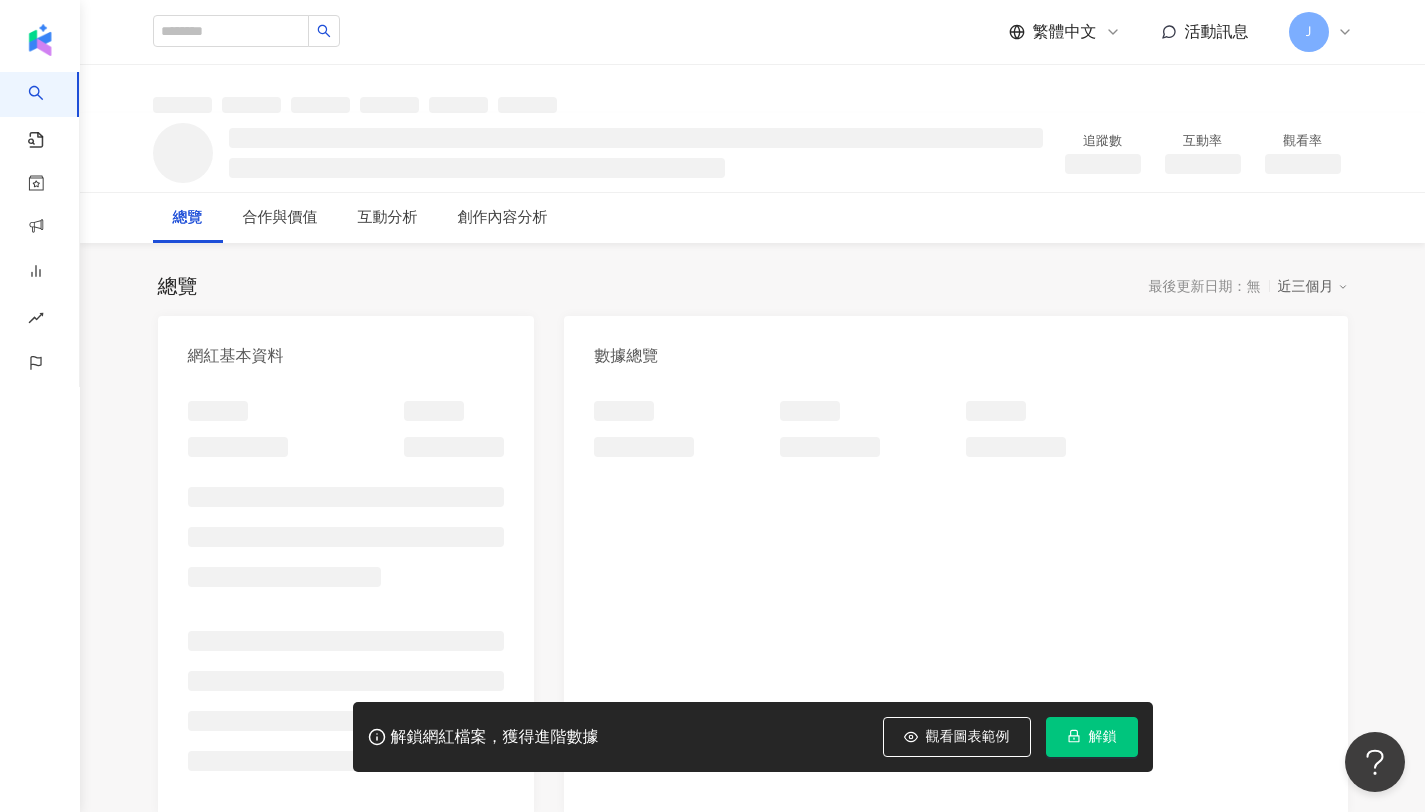click on "解鎖" at bounding box center [1103, 737] 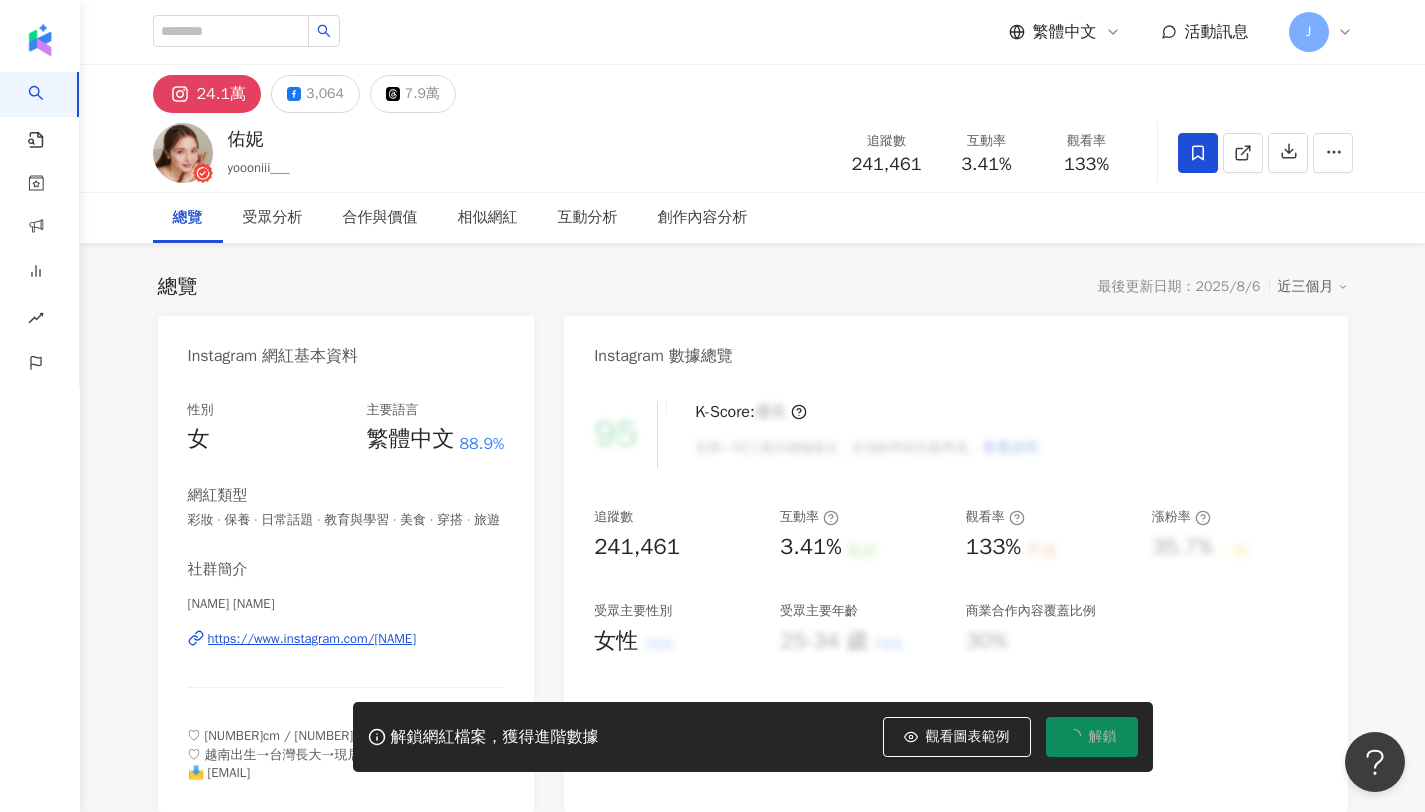 scroll, scrollTop: 123, scrollLeft: 0, axis: vertical 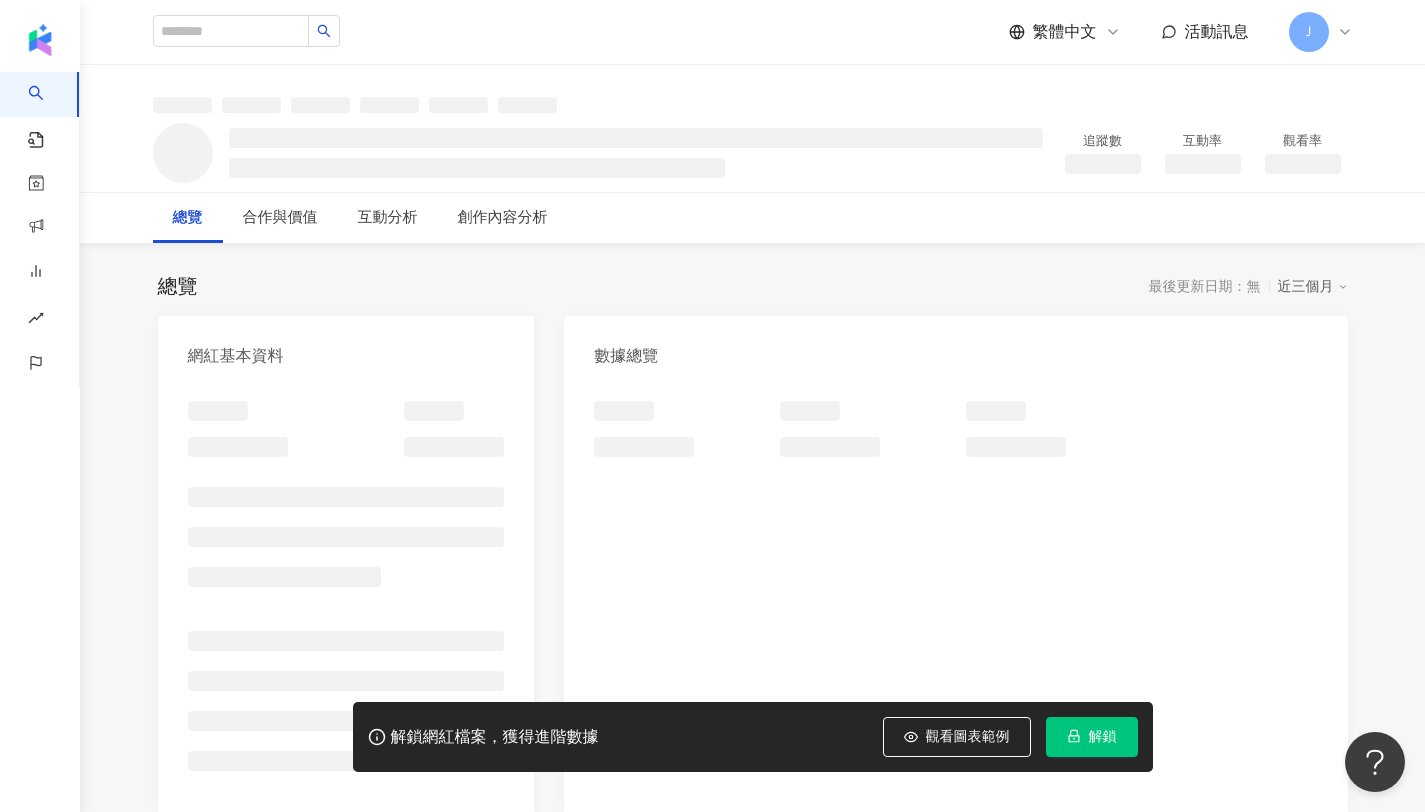 click on "解鎖" at bounding box center [1092, 737] 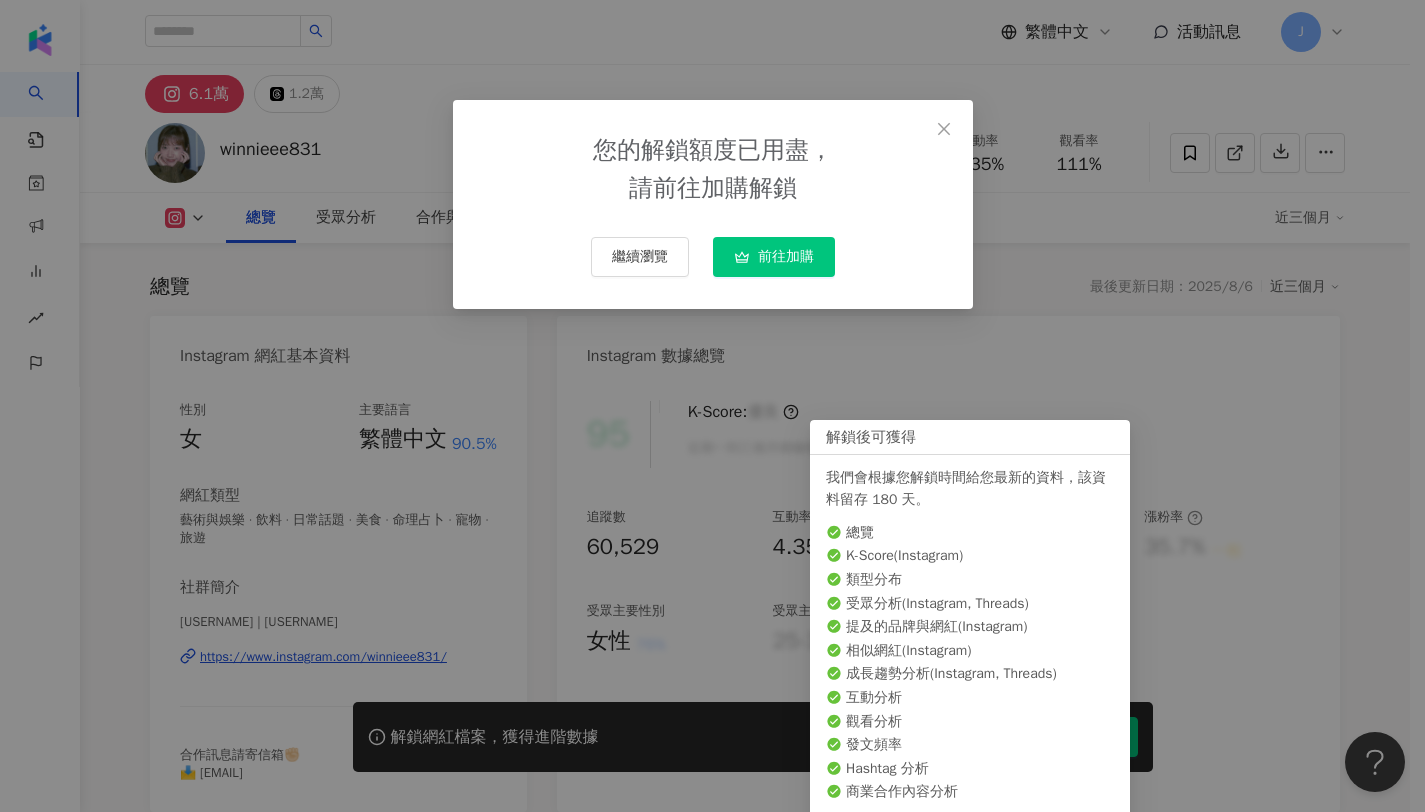scroll, scrollTop: 123, scrollLeft: 0, axis: vertical 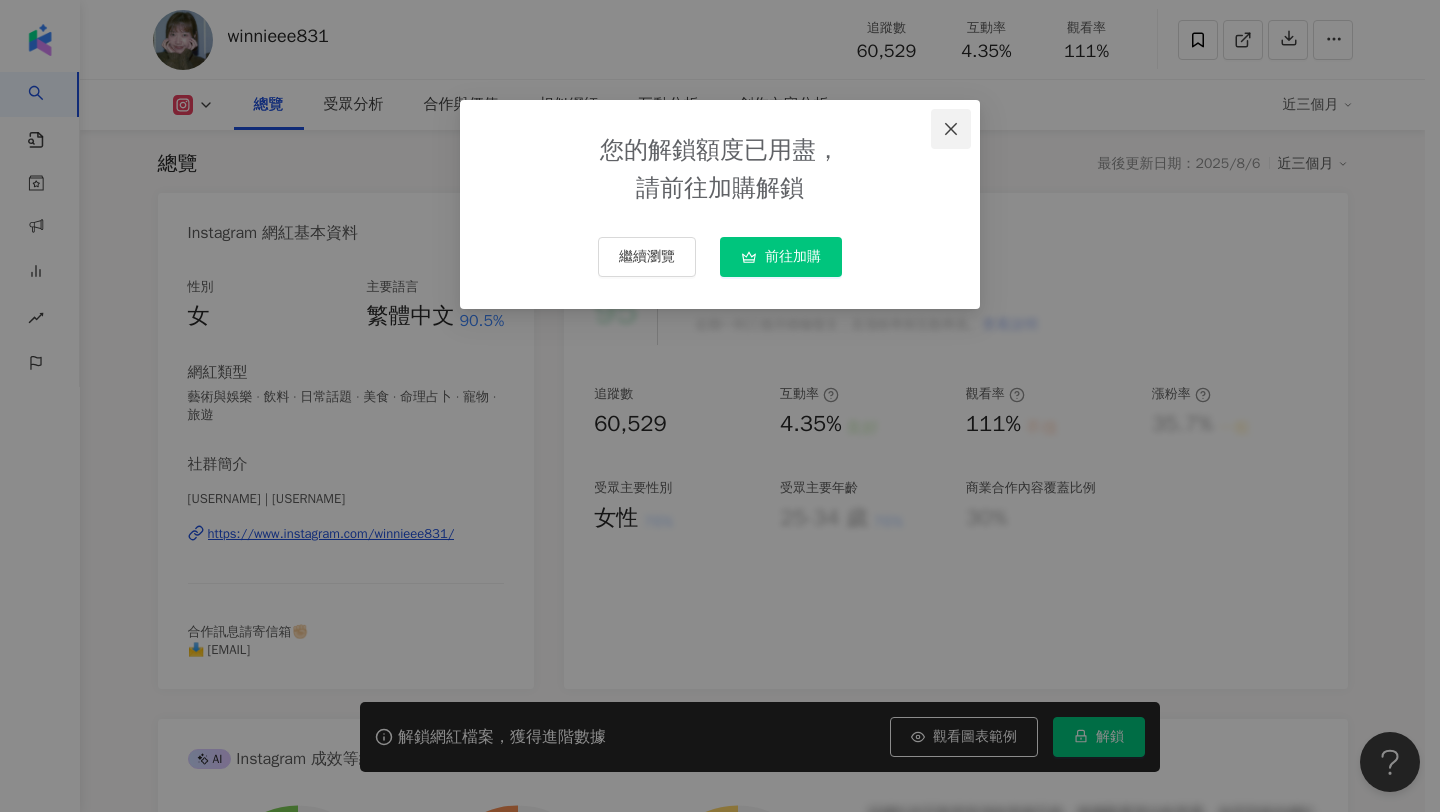 click at bounding box center (951, 129) 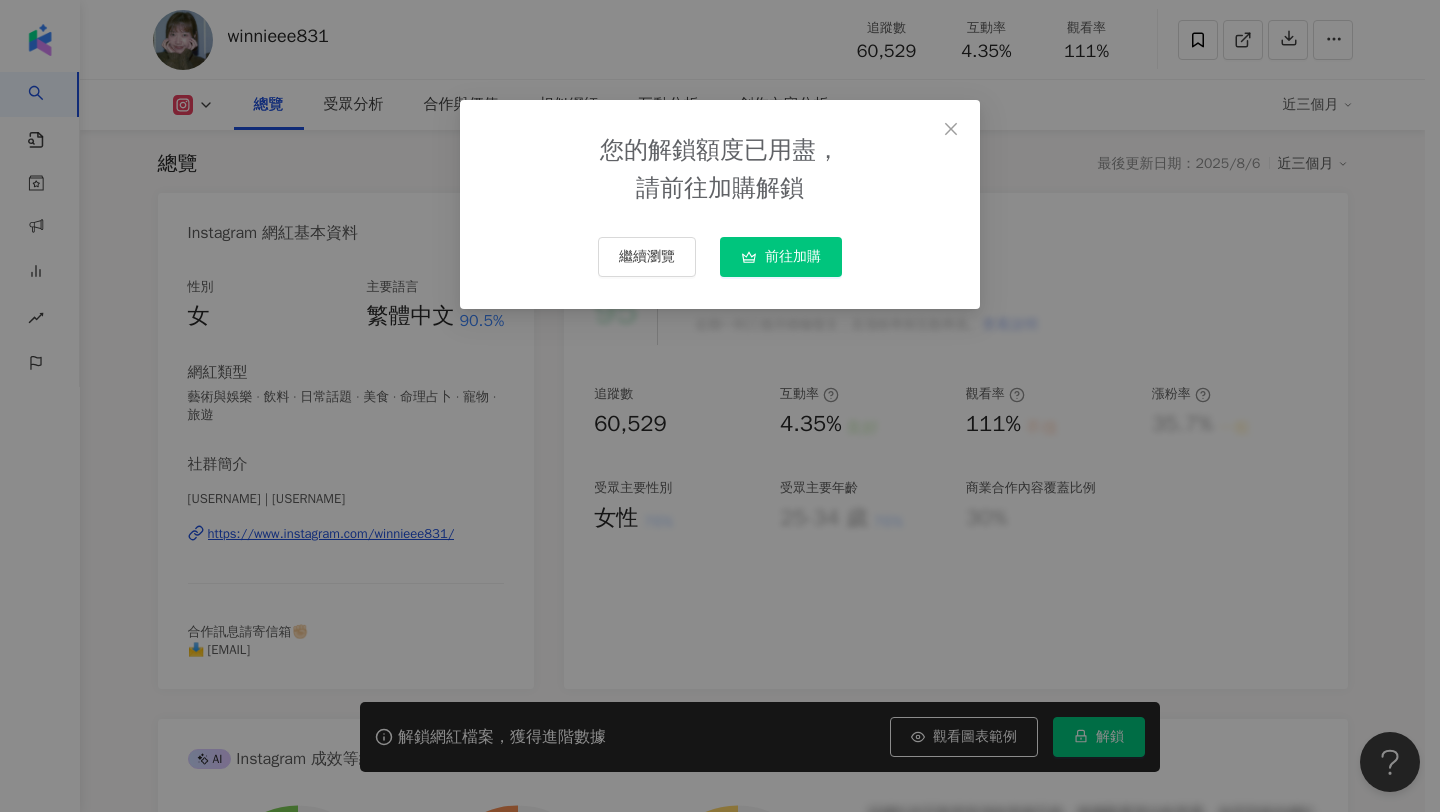 click on "您的解鎖額度已用盡， 請前往加購解鎖 繼續瀏覽 前往加購" at bounding box center [720, 406] 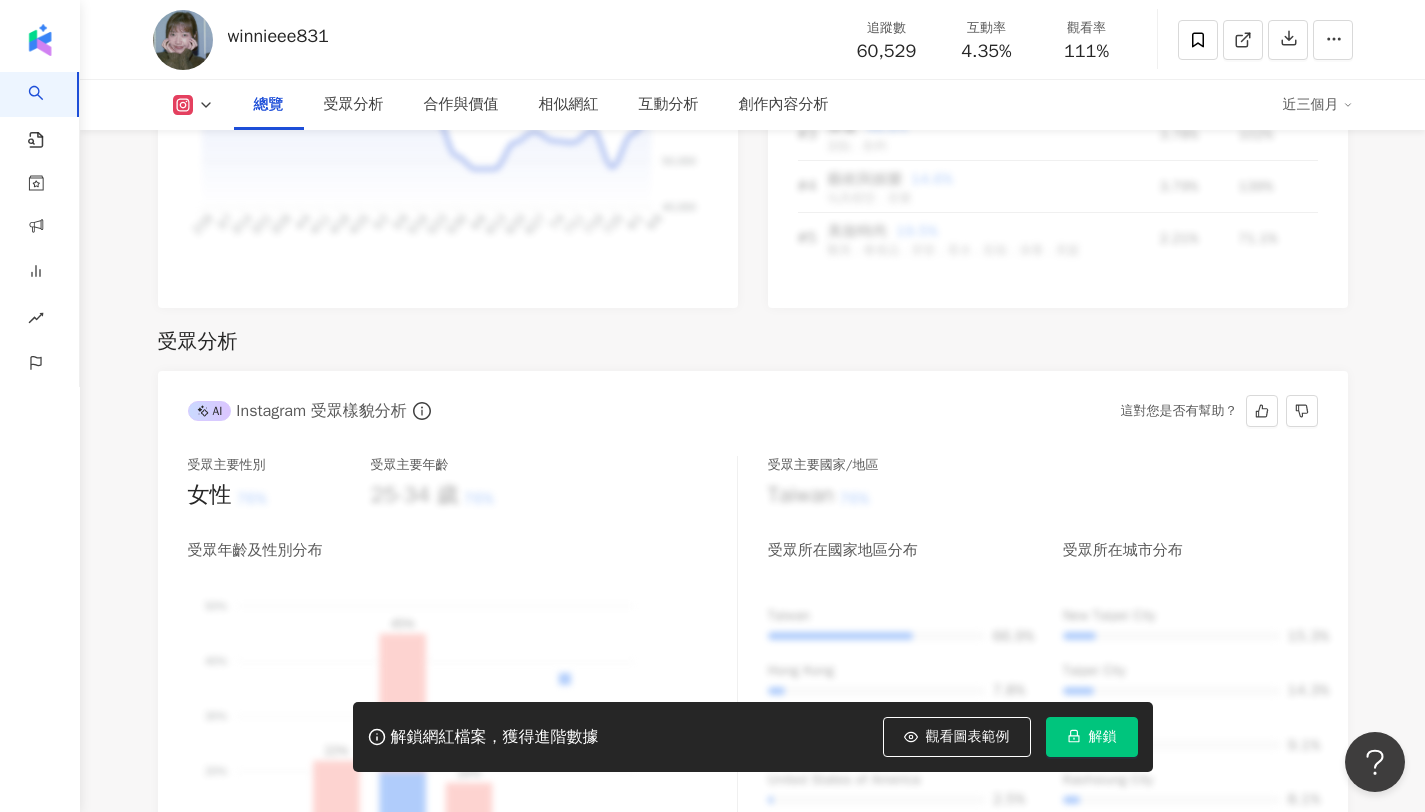 scroll, scrollTop: 1567, scrollLeft: 0, axis: vertical 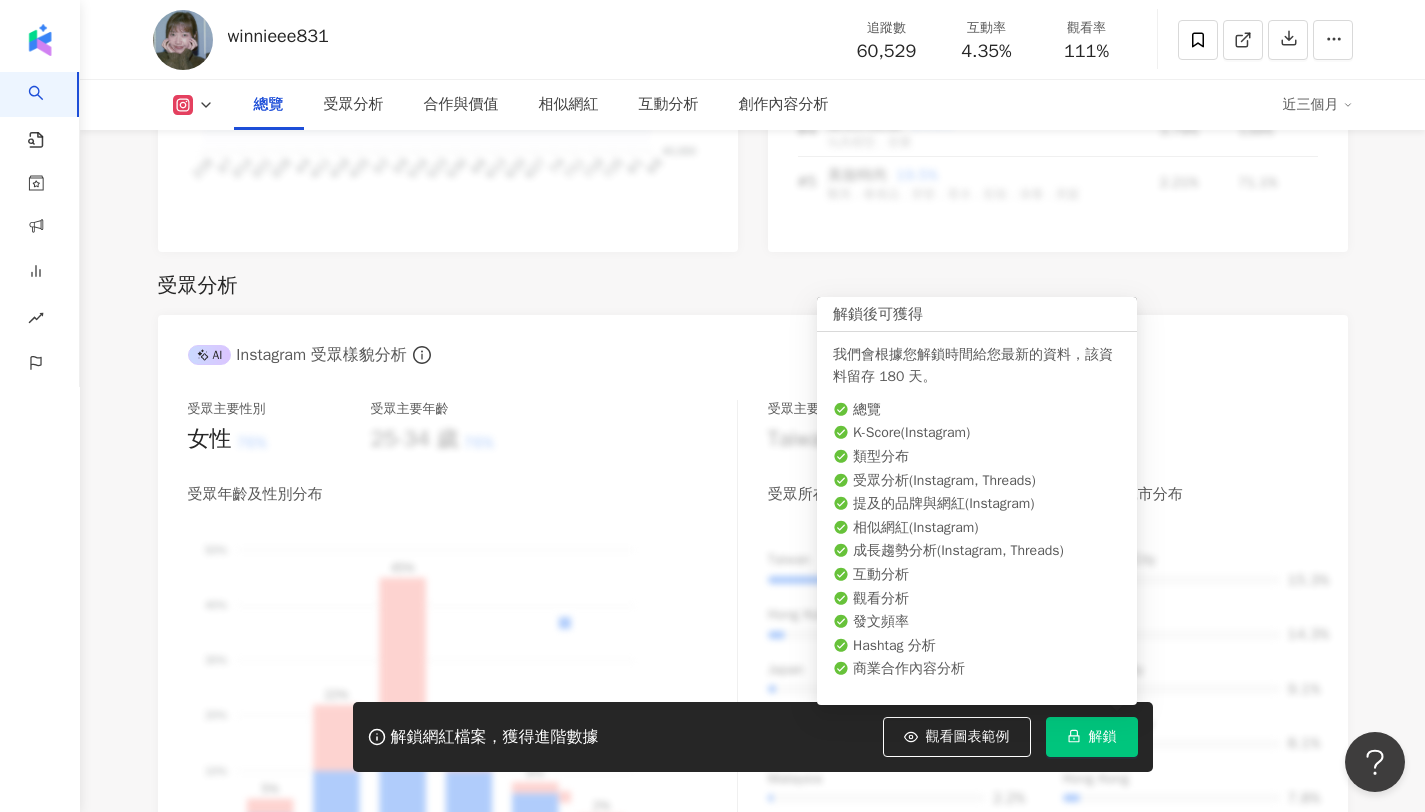 click on "解鎖" at bounding box center (1092, 737) 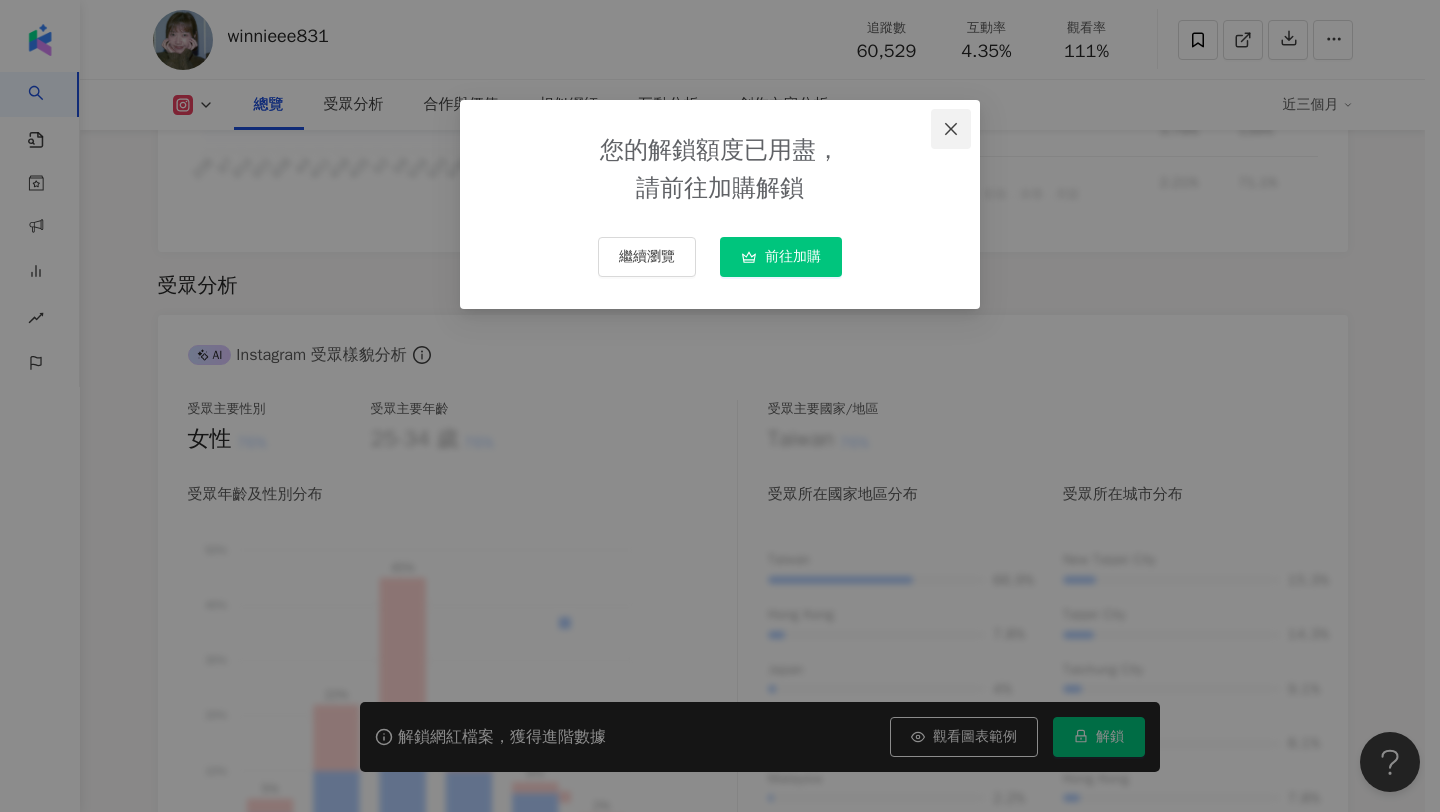 click at bounding box center (951, 129) 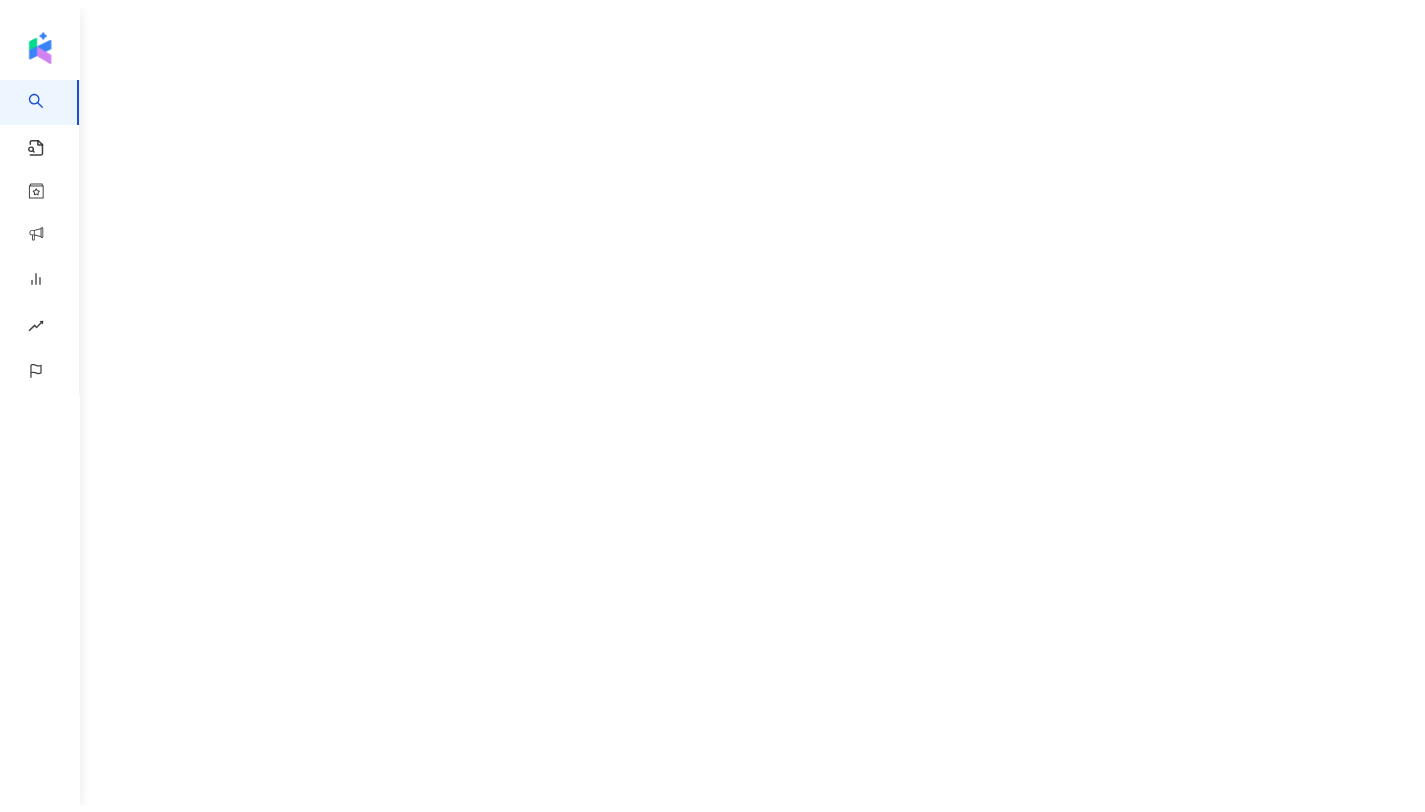 scroll, scrollTop: 0, scrollLeft: 0, axis: both 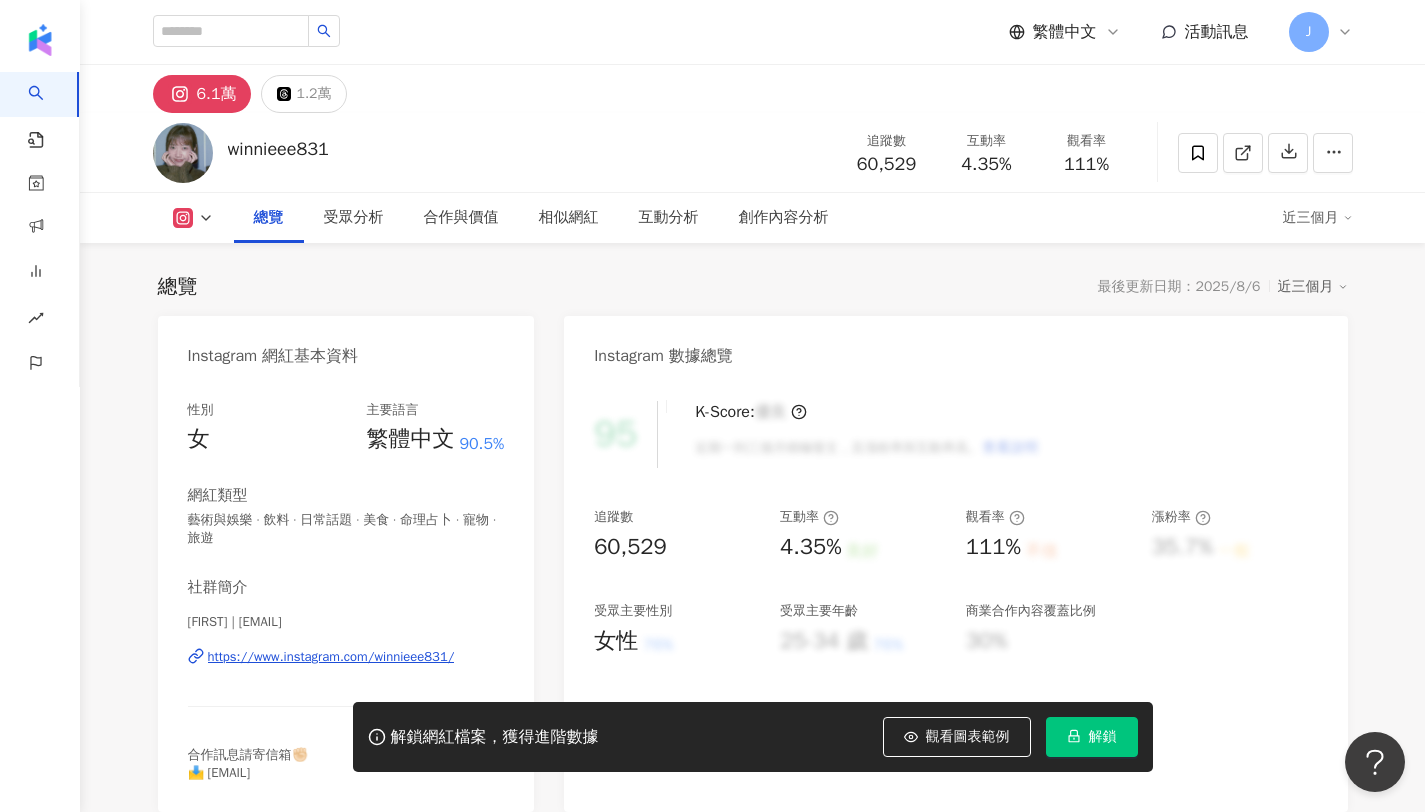 click on "解鎖" at bounding box center [1103, 737] 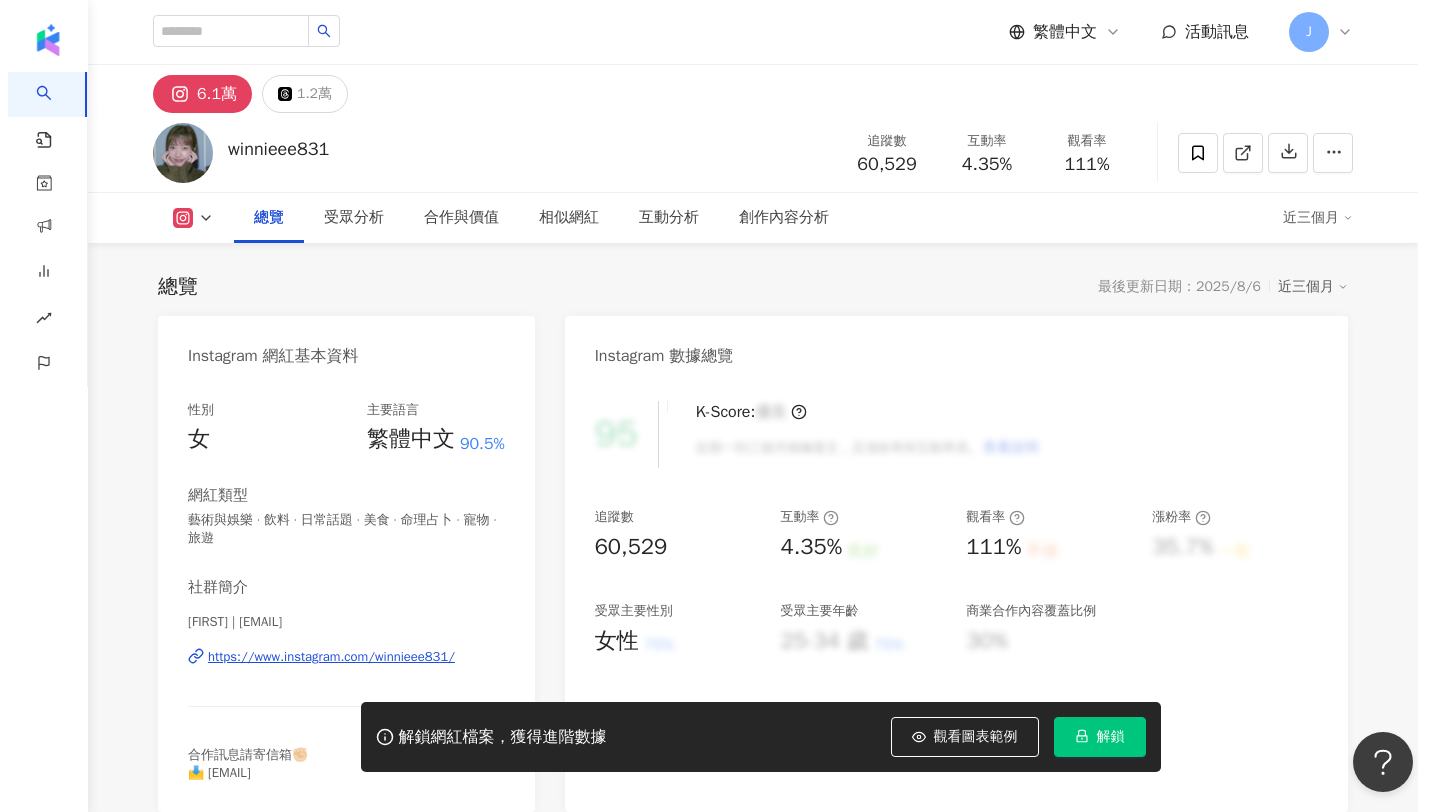scroll, scrollTop: 111, scrollLeft: 0, axis: vertical 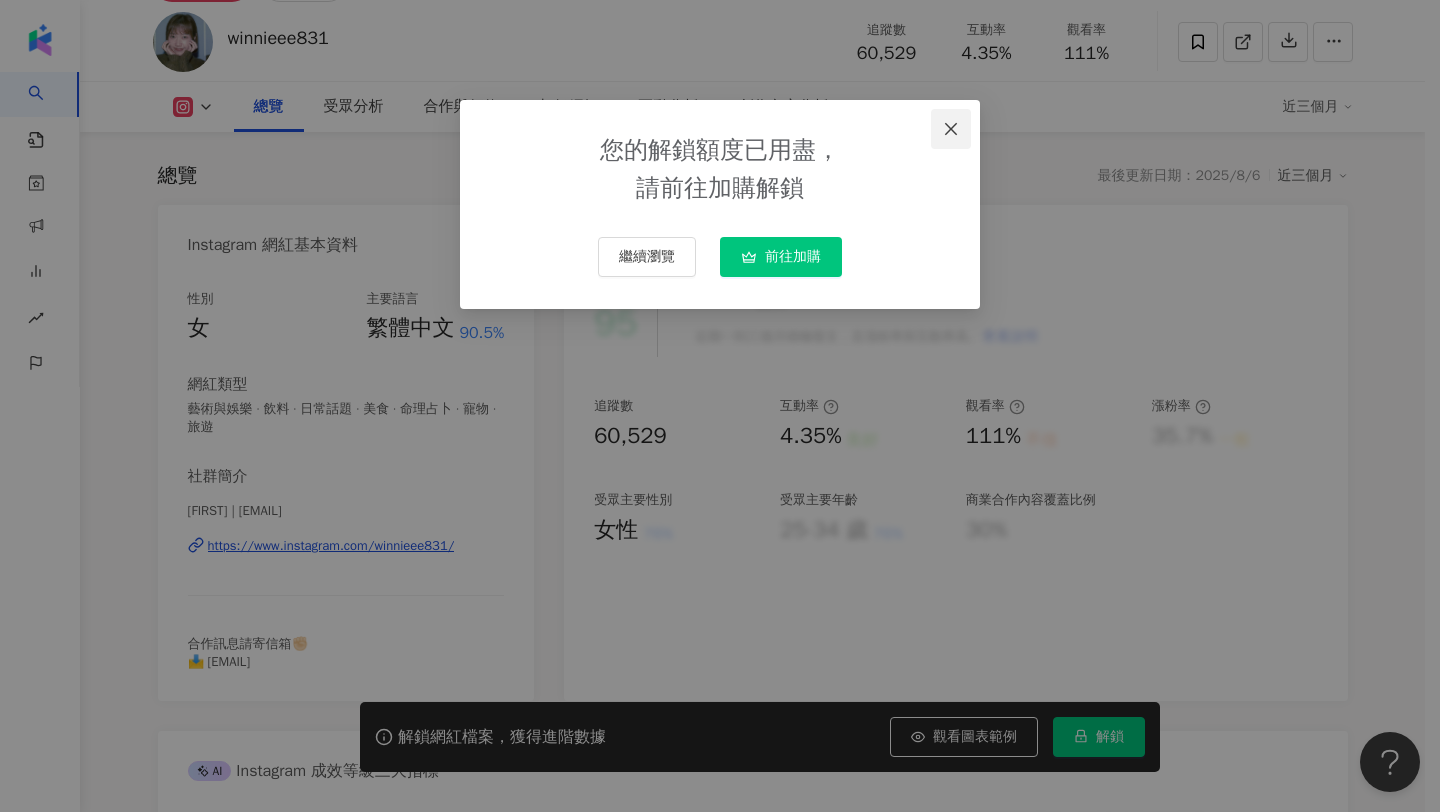 click 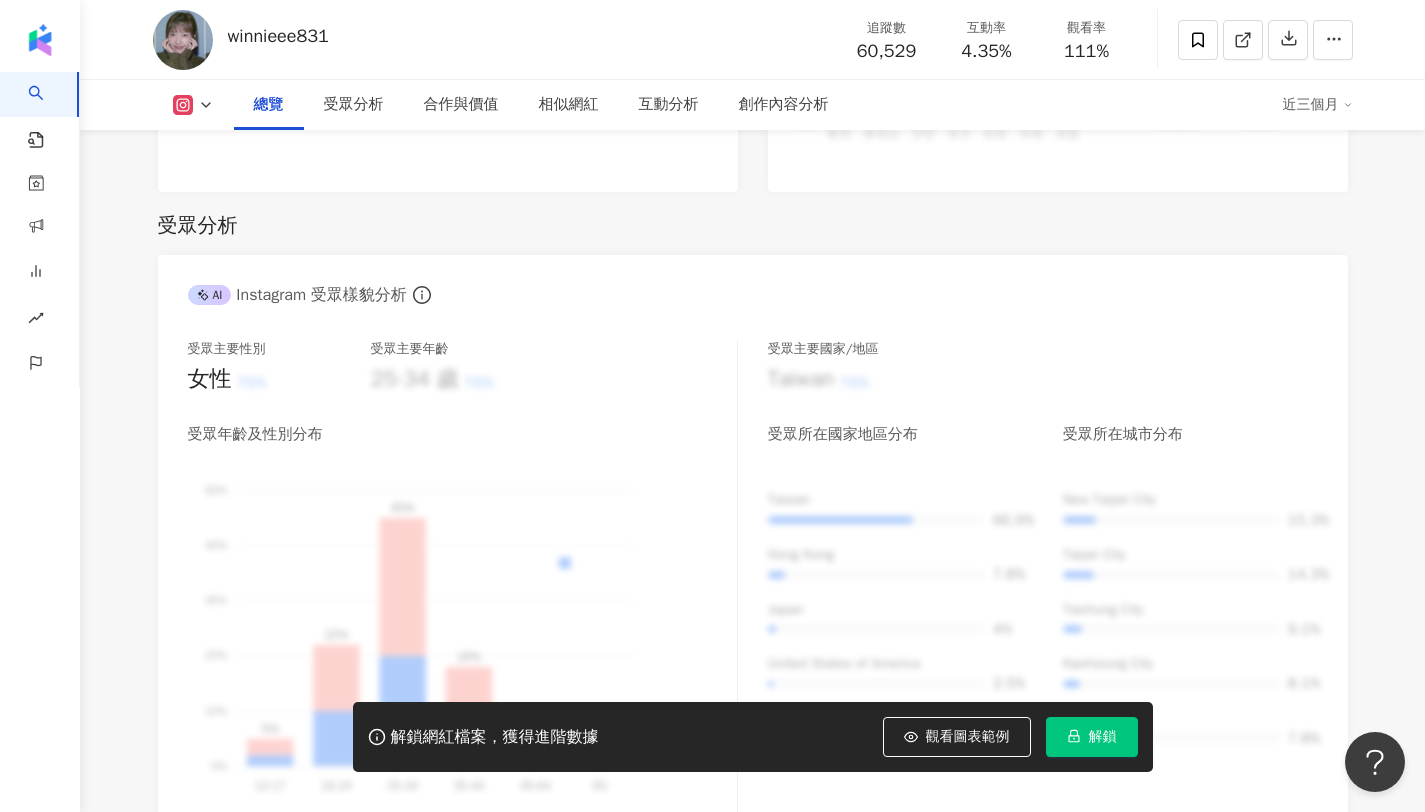 scroll, scrollTop: 1552, scrollLeft: 0, axis: vertical 